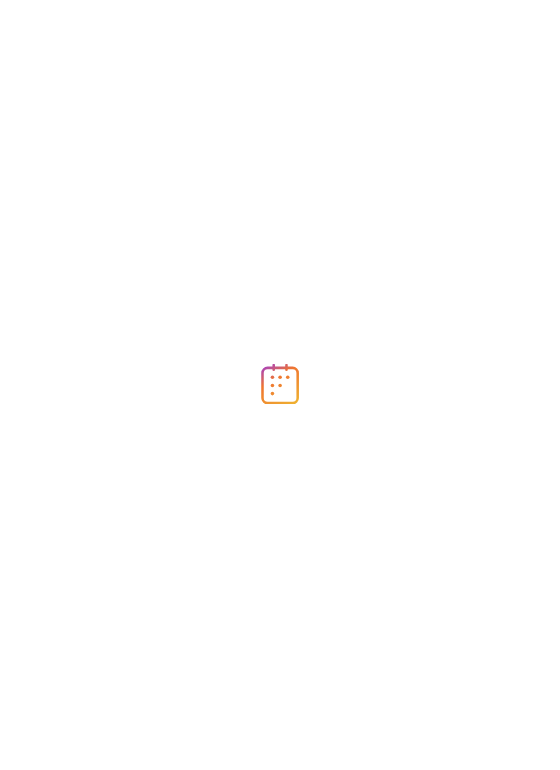 scroll, scrollTop: 0, scrollLeft: 0, axis: both 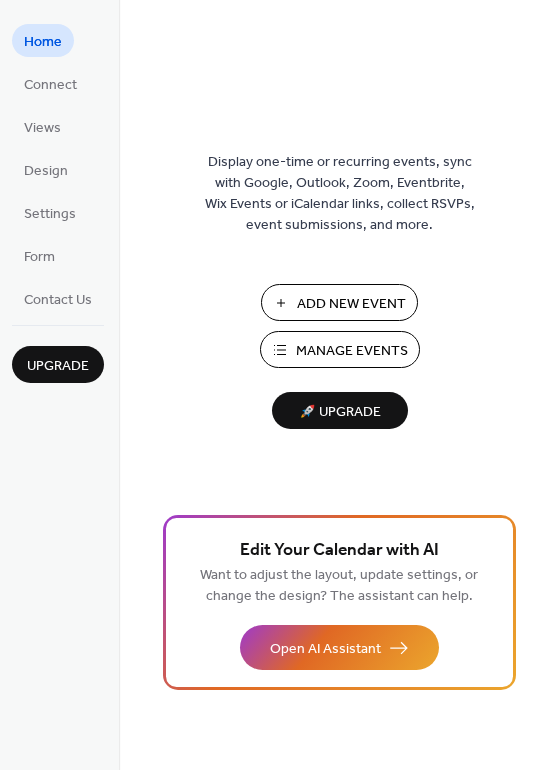 click on "Manage Events" at bounding box center (352, 351) 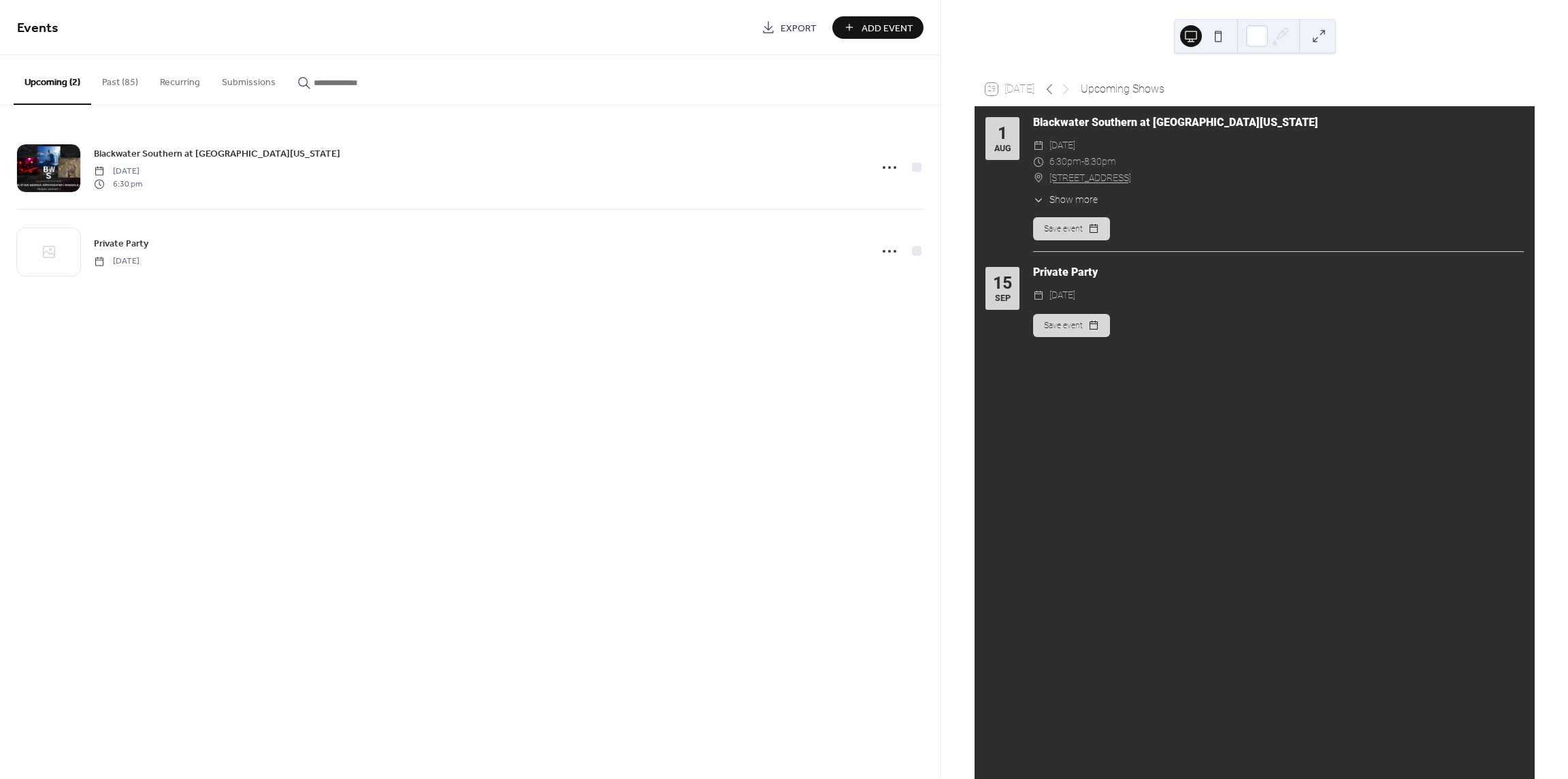 scroll, scrollTop: 0, scrollLeft: 0, axis: both 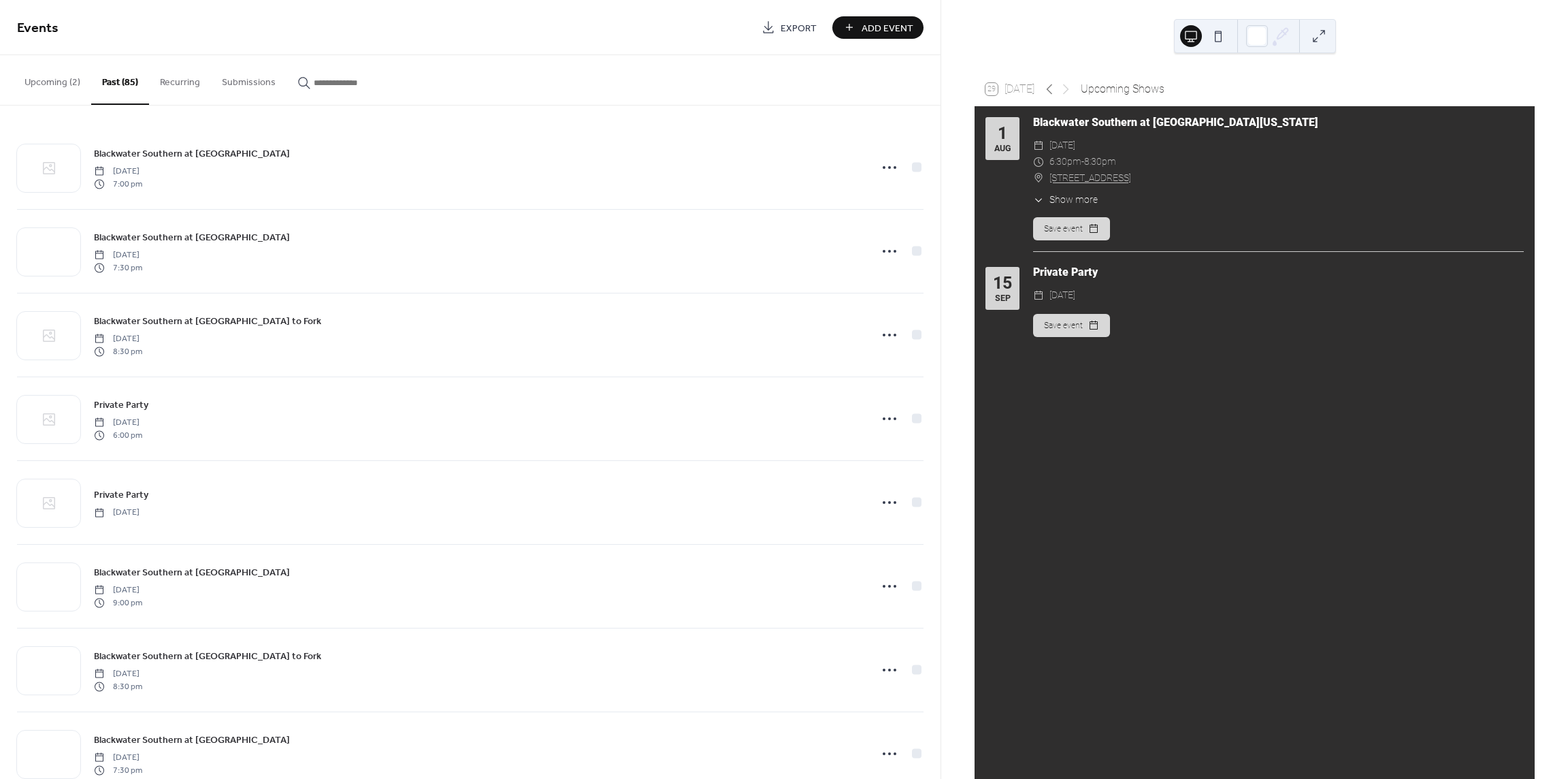 click 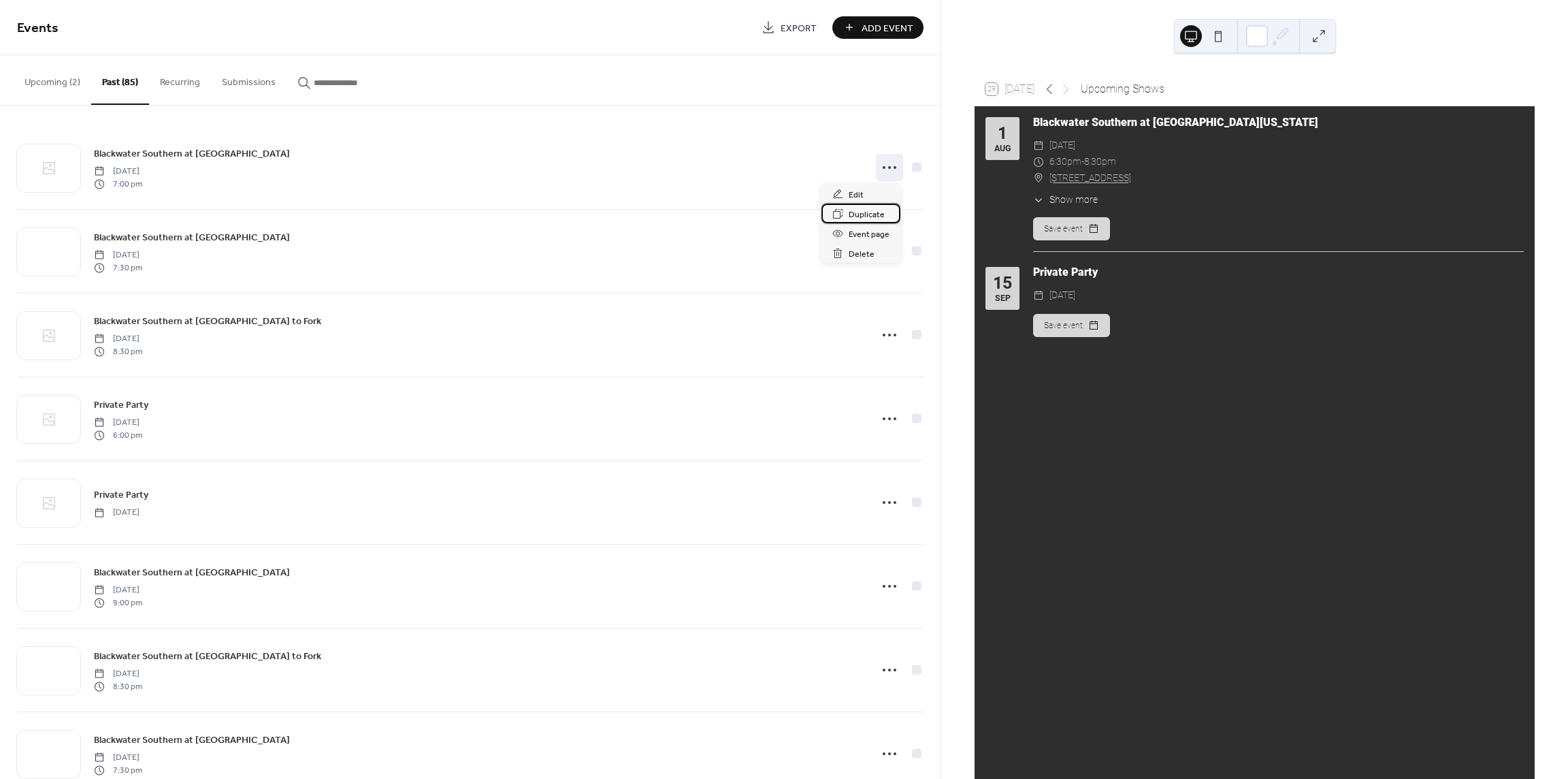 click on "Duplicate" at bounding box center [866, 214] 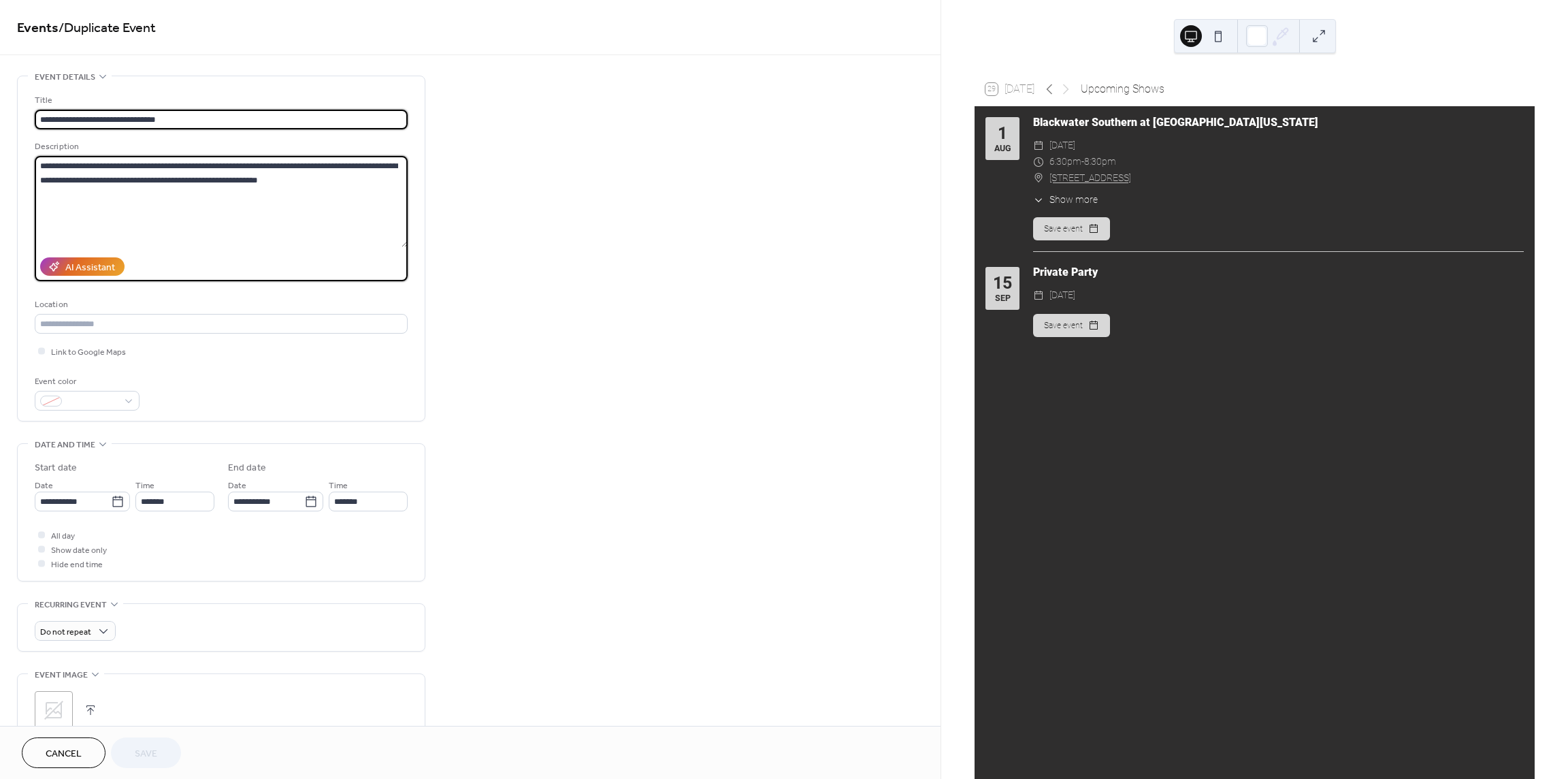 click on "**********" at bounding box center (221, 202) 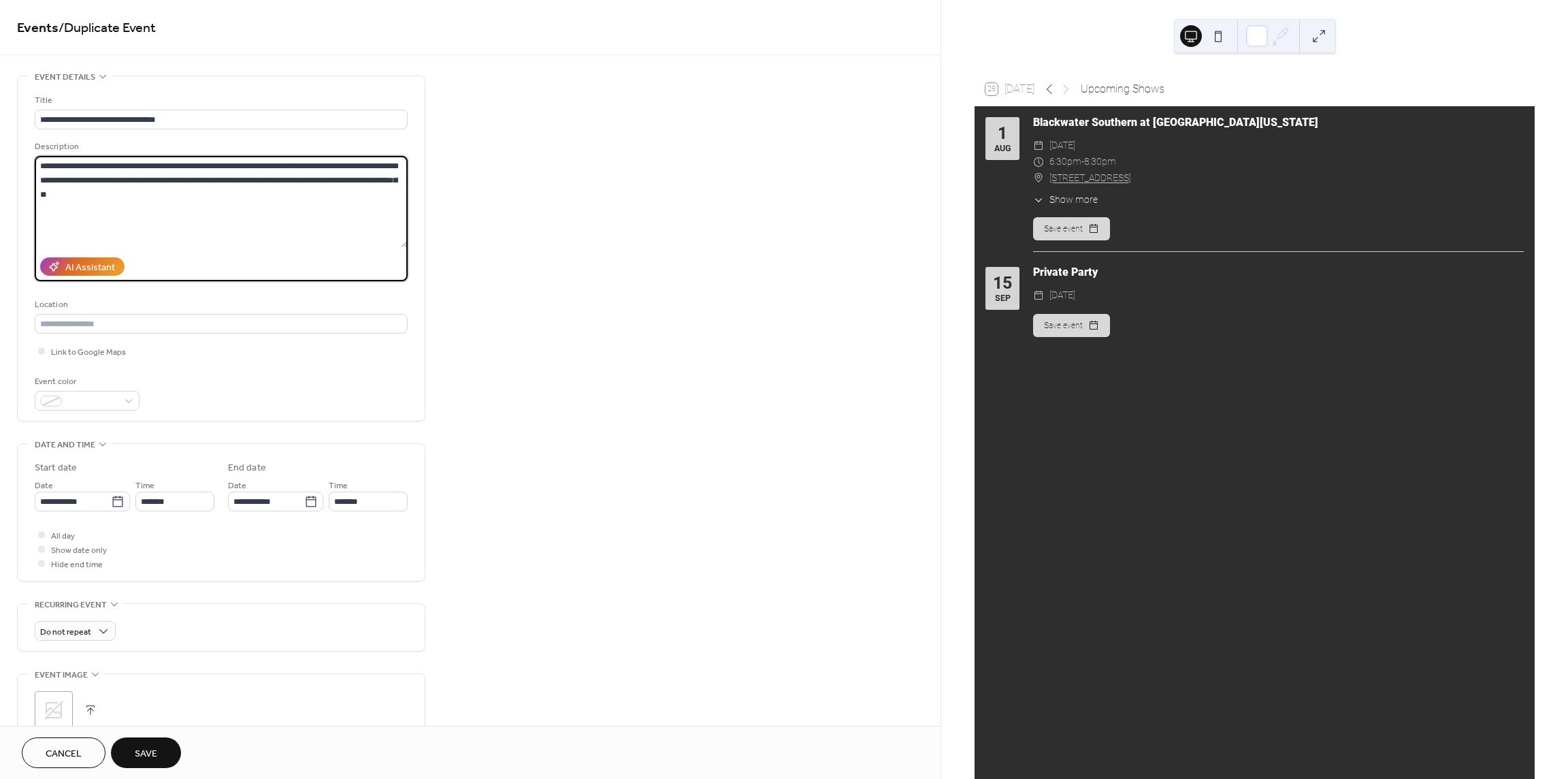 type on "**********" 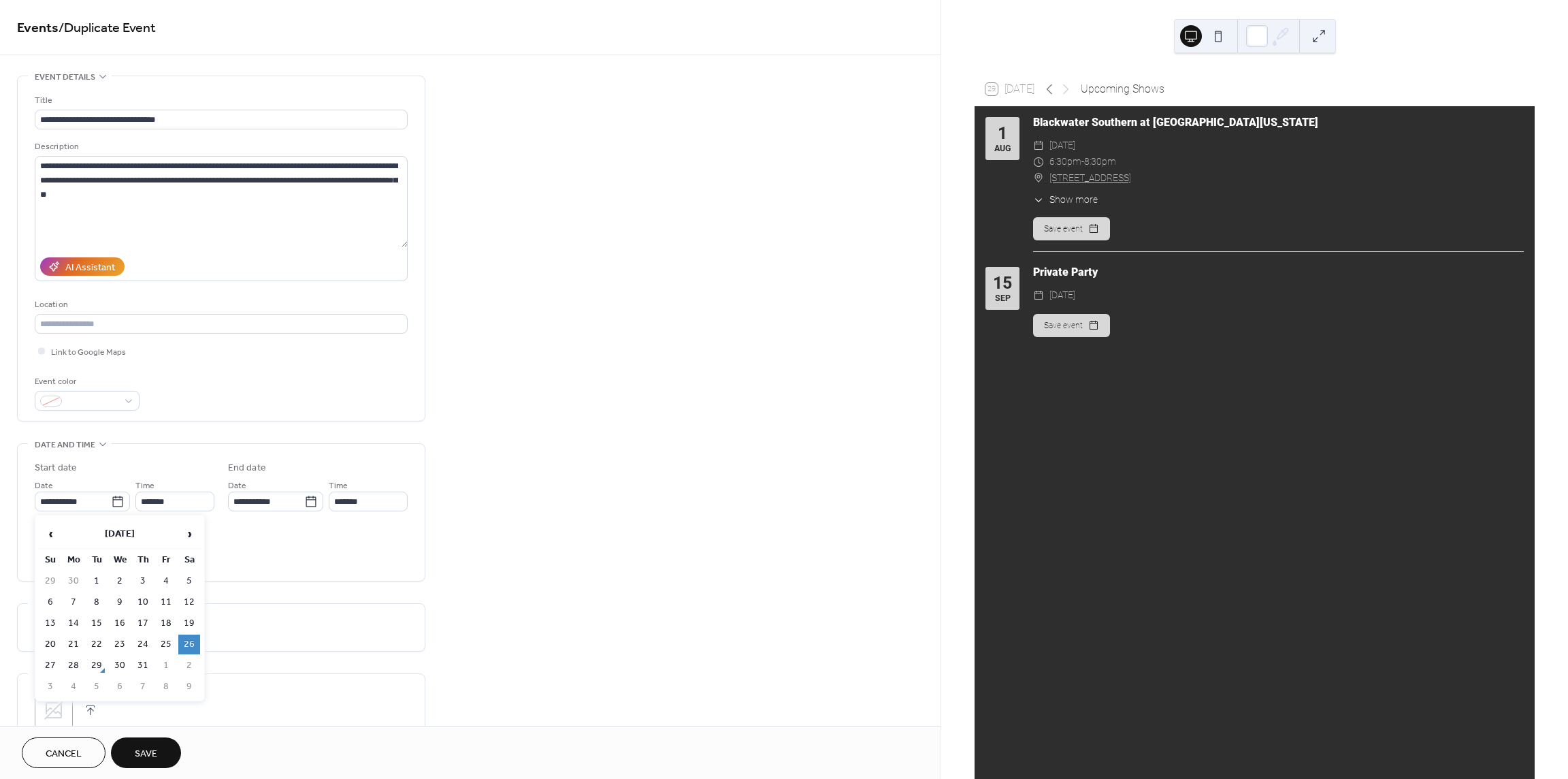 click 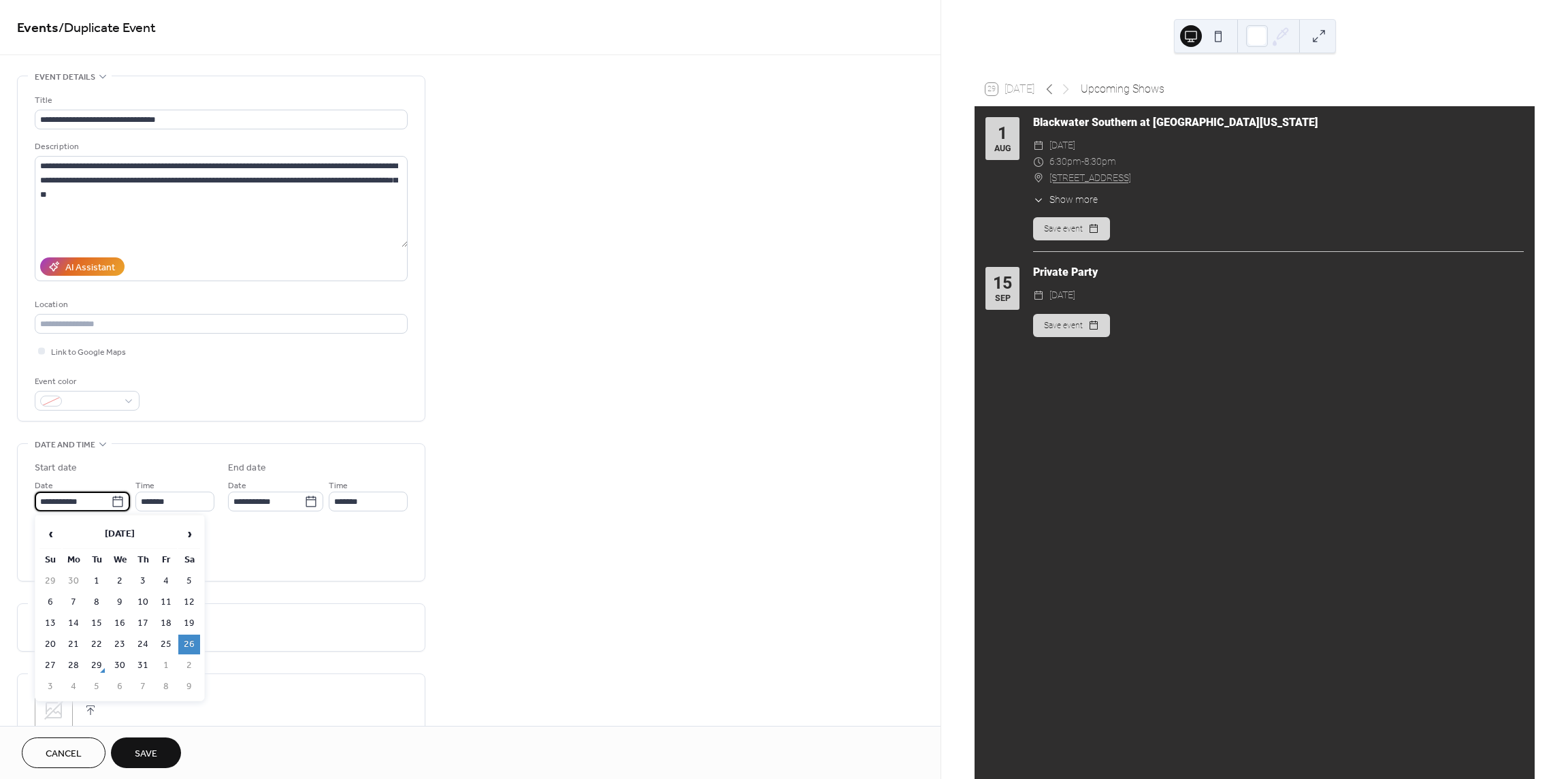 click on "**********" at bounding box center (73, 501) 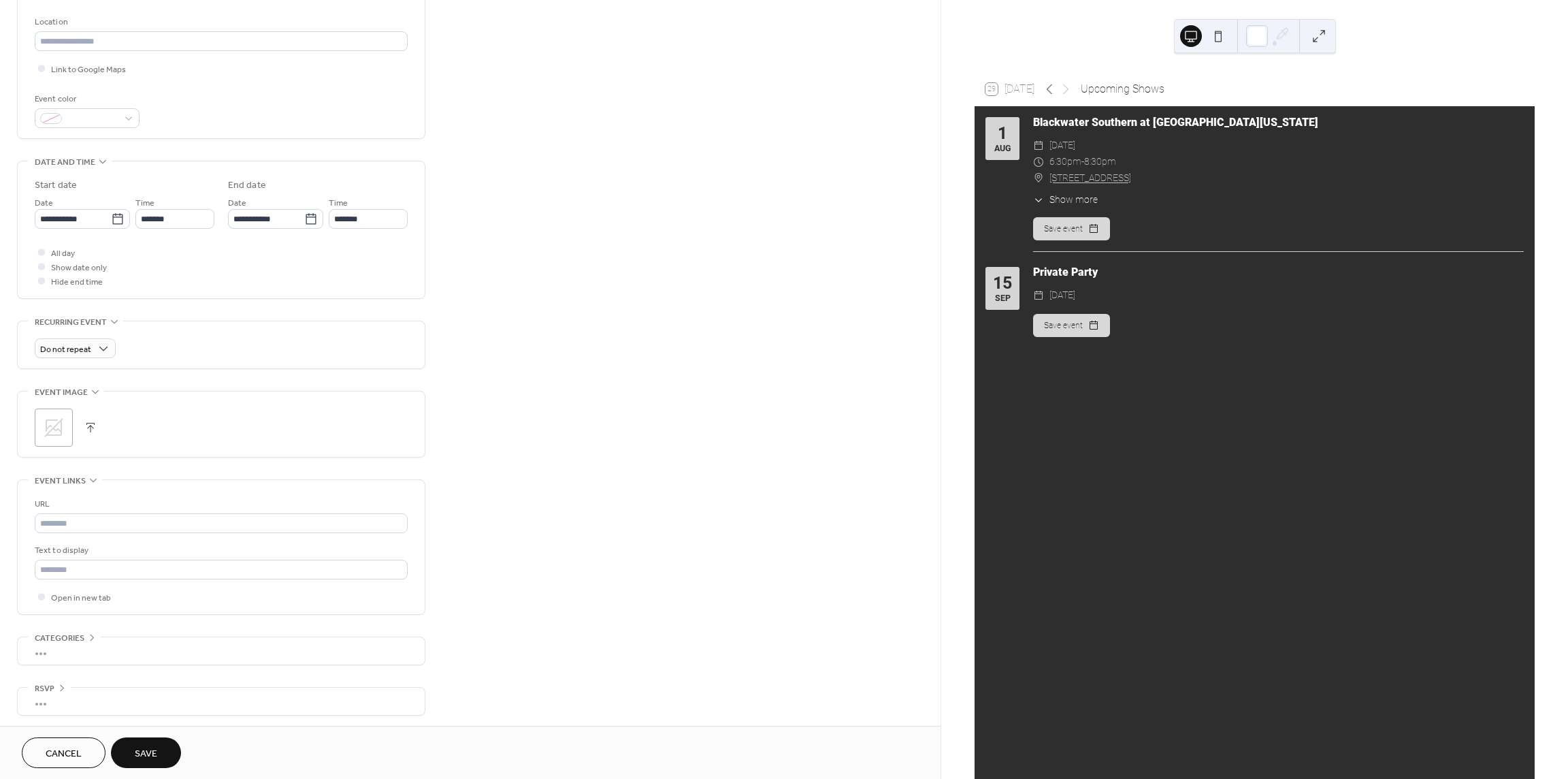 scroll, scrollTop: 286, scrollLeft: 0, axis: vertical 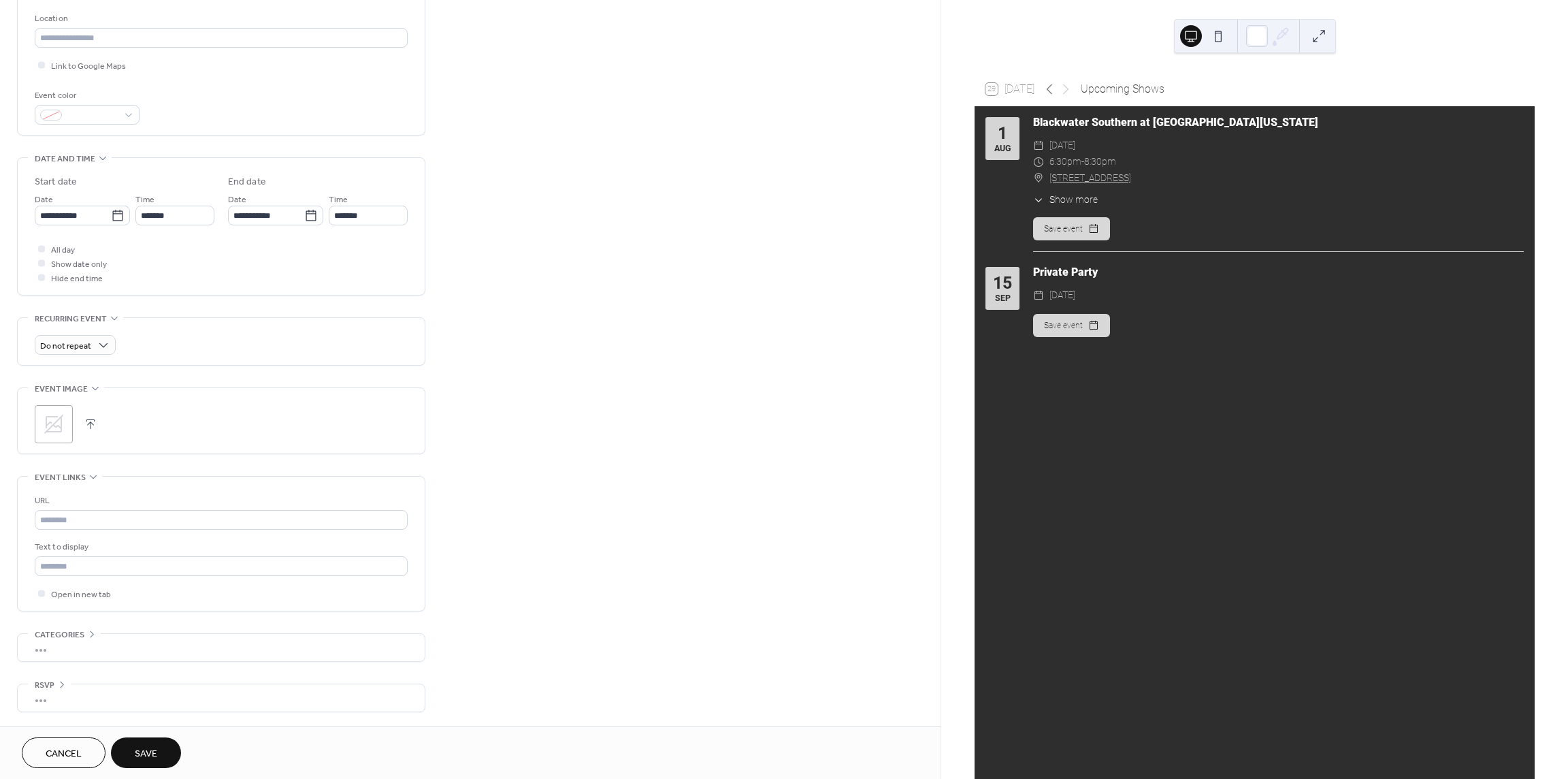 click on "Save" at bounding box center (146, 752) 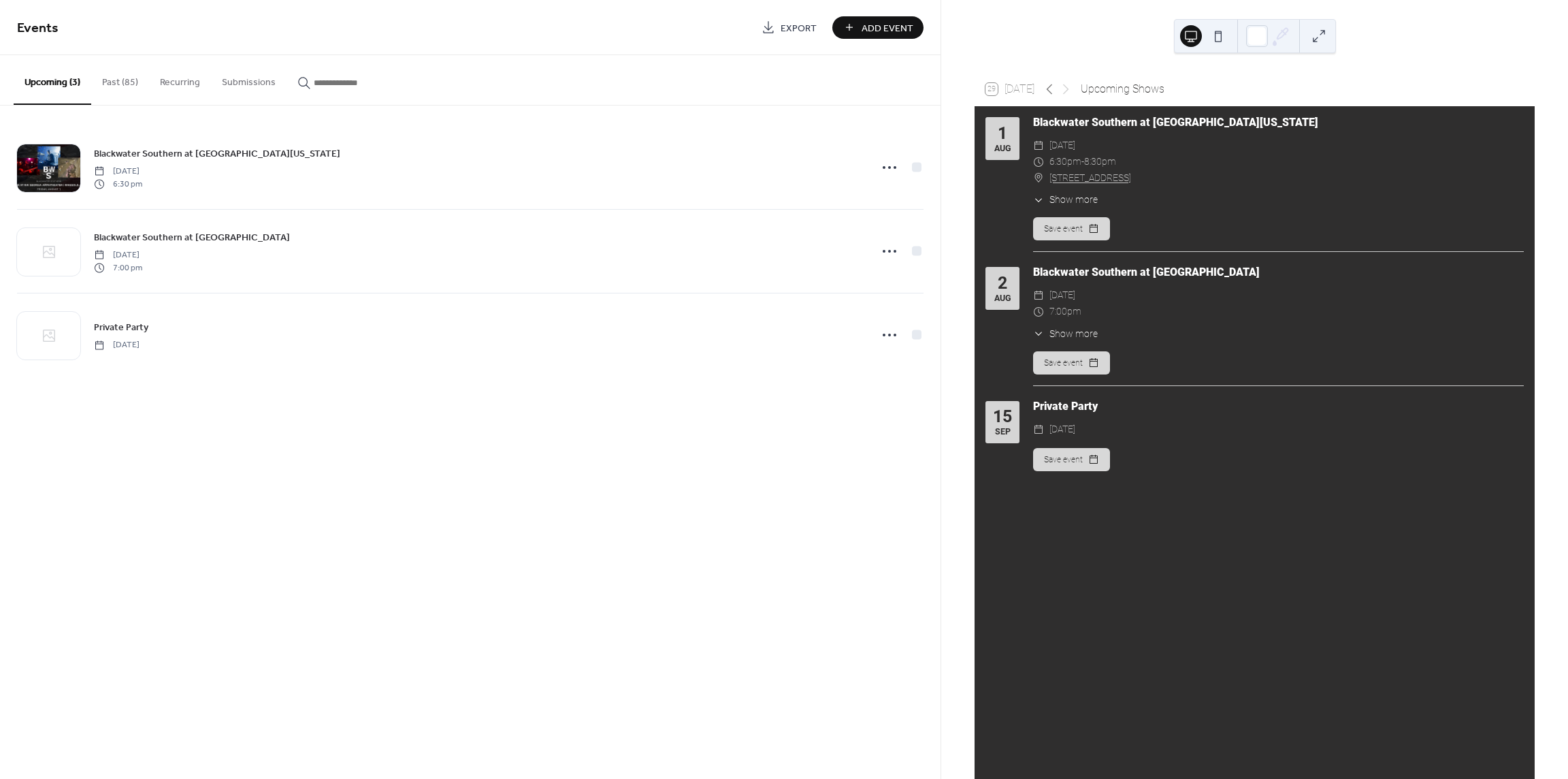 click on "Show more" at bounding box center [1073, 334] 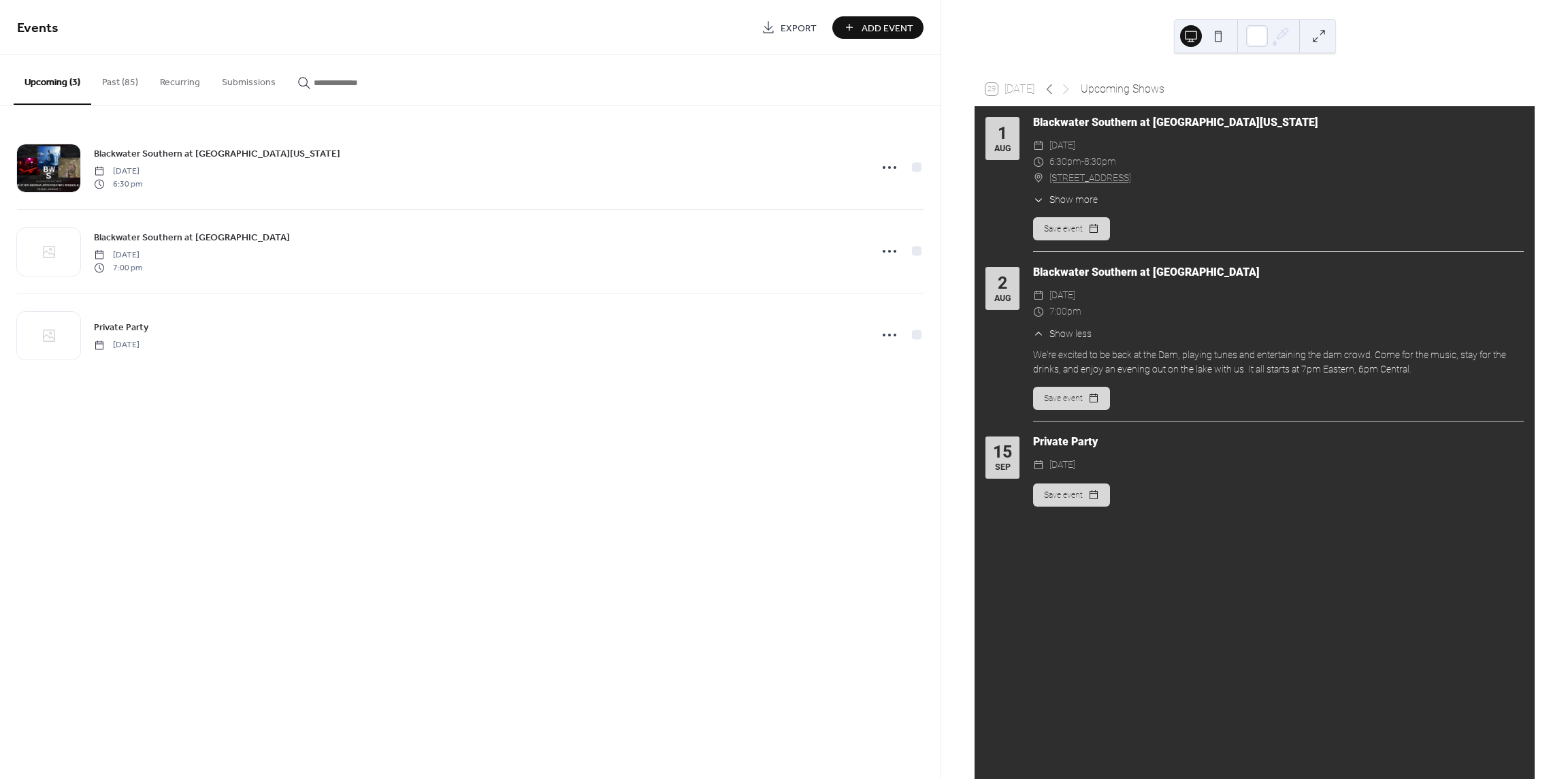 click 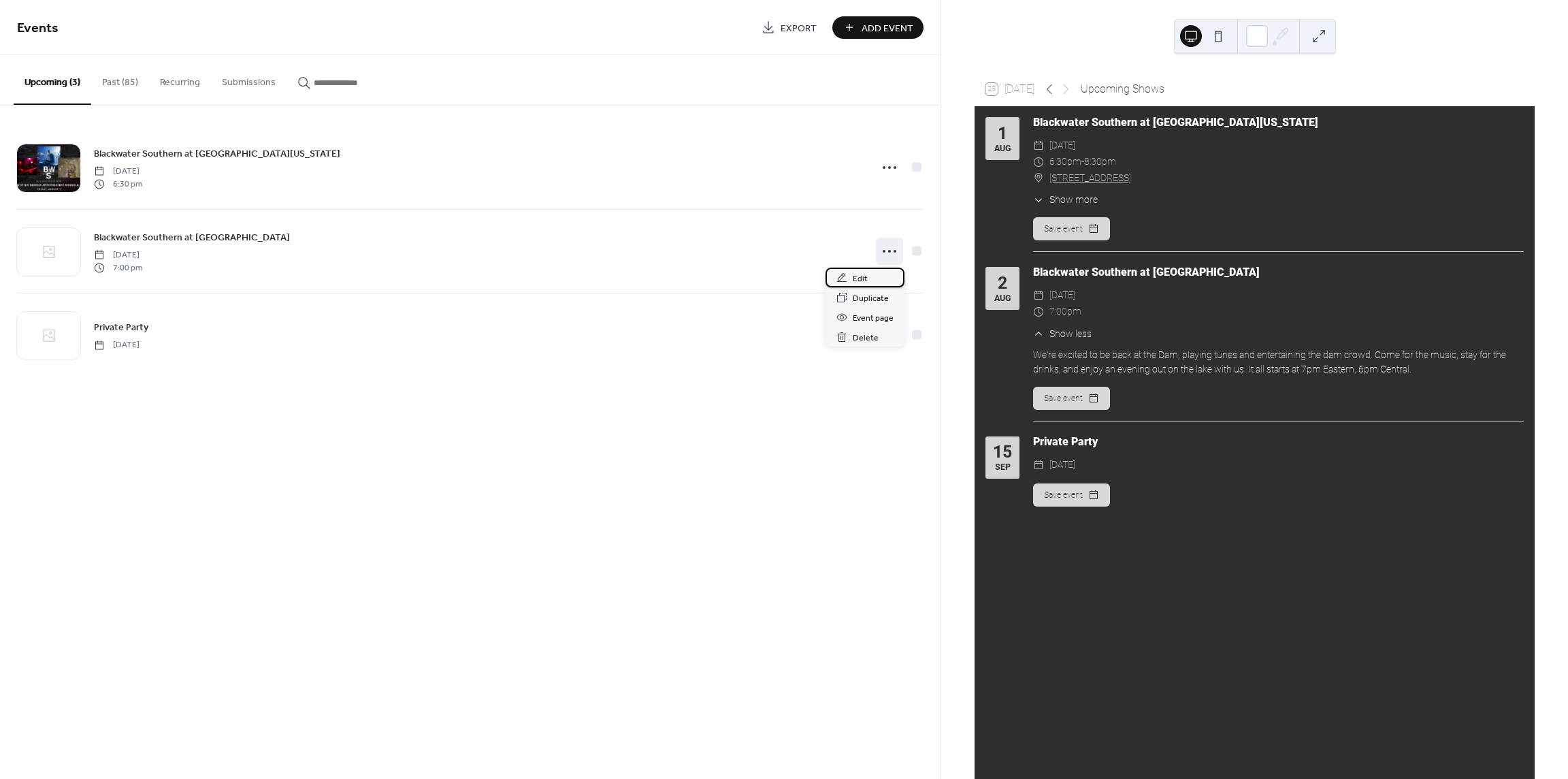 click on "Edit" at bounding box center [865, 277] 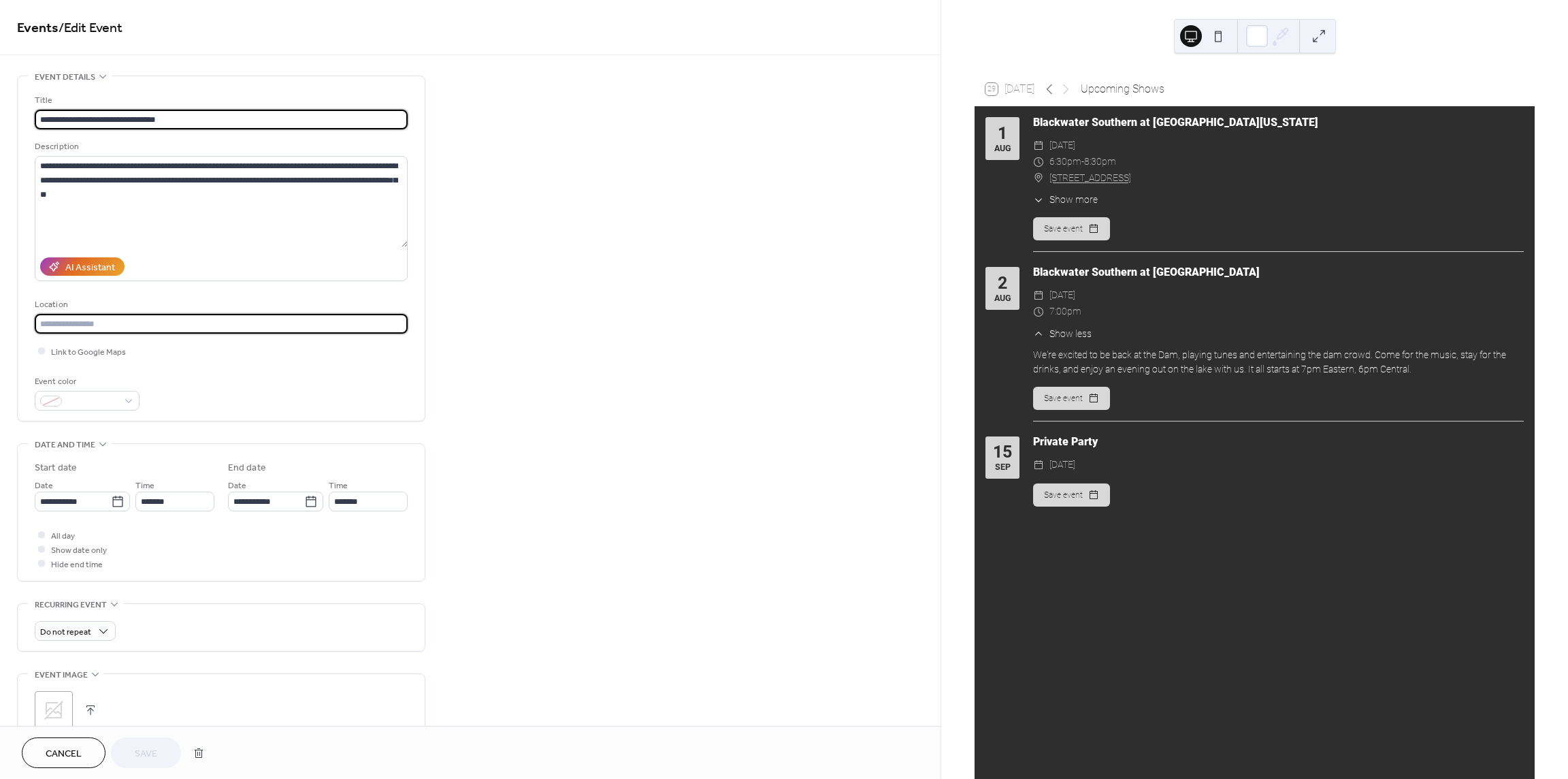 click at bounding box center [221, 323] 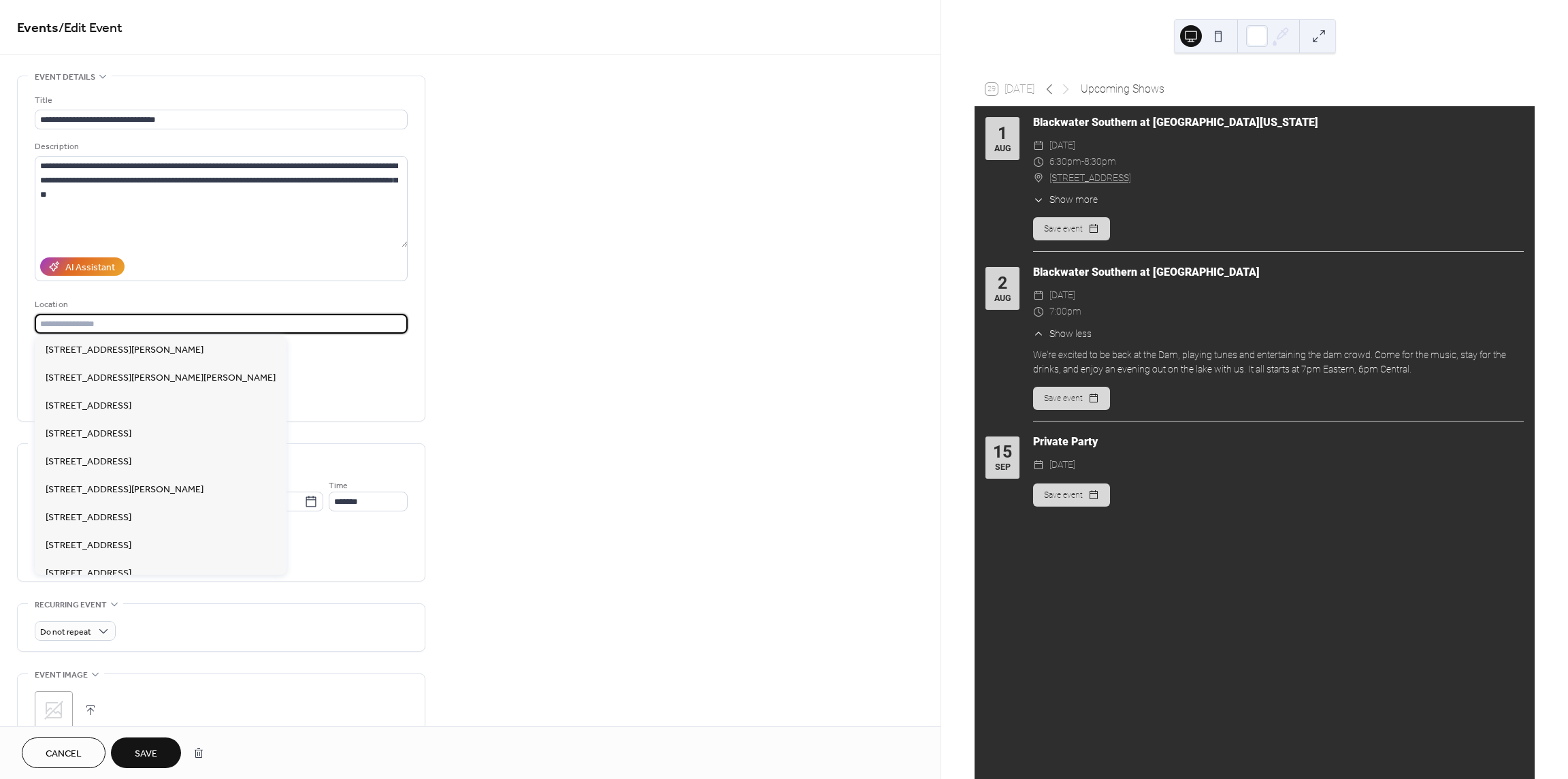 drag, startPoint x: 90, startPoint y: 323, endPoint x: 114, endPoint y: 313, distance: 26 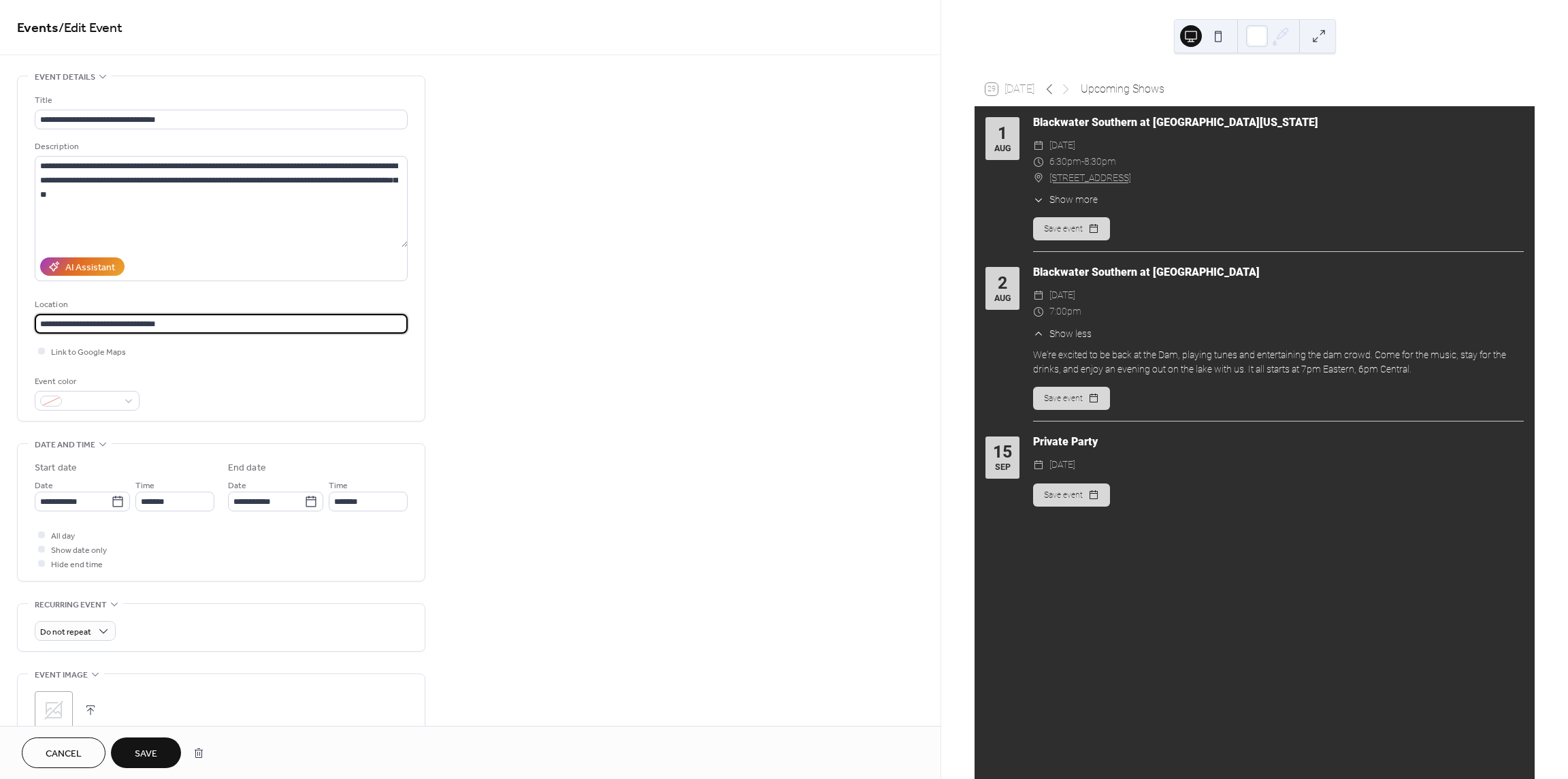 type on "**********" 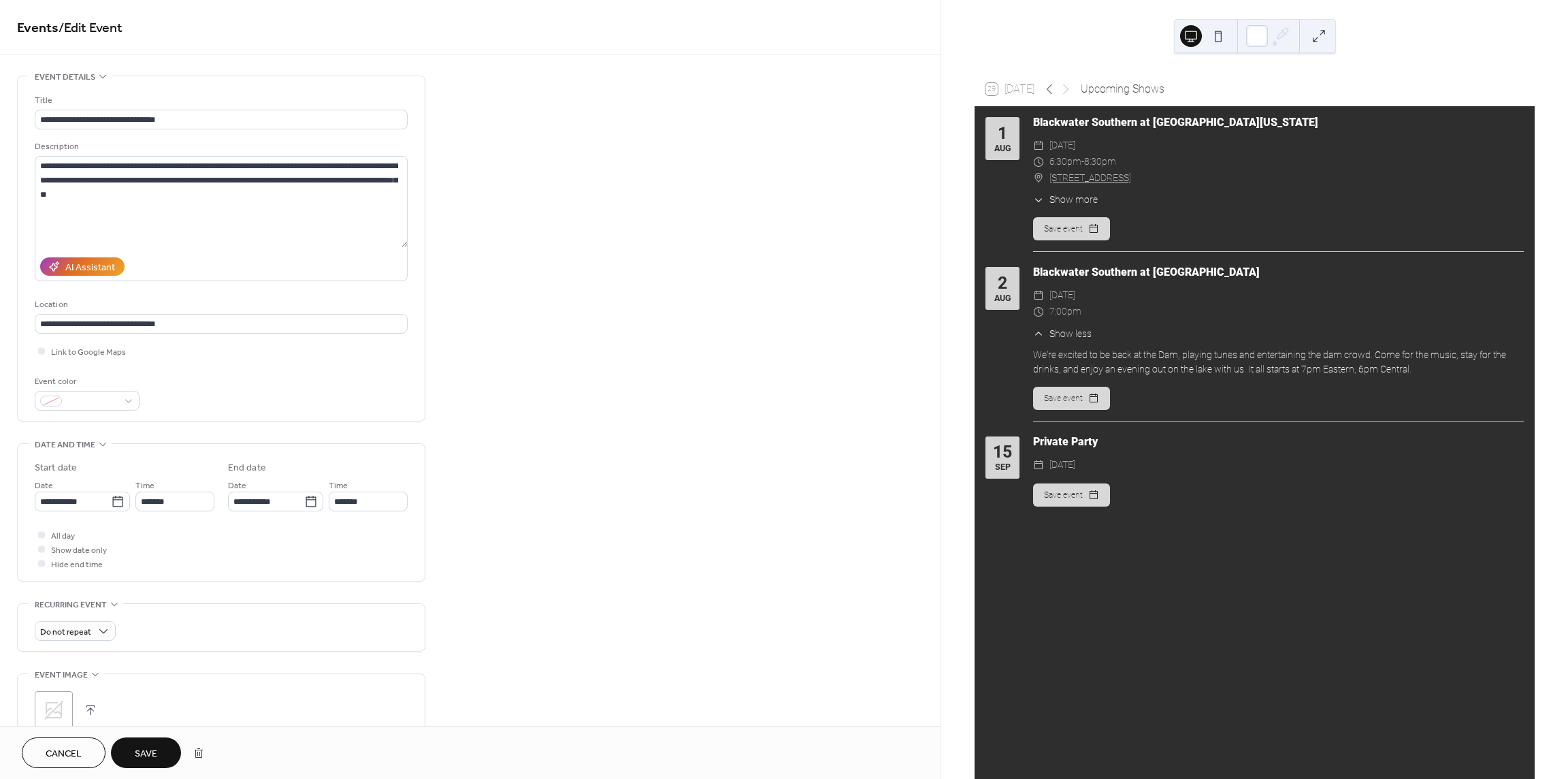 type 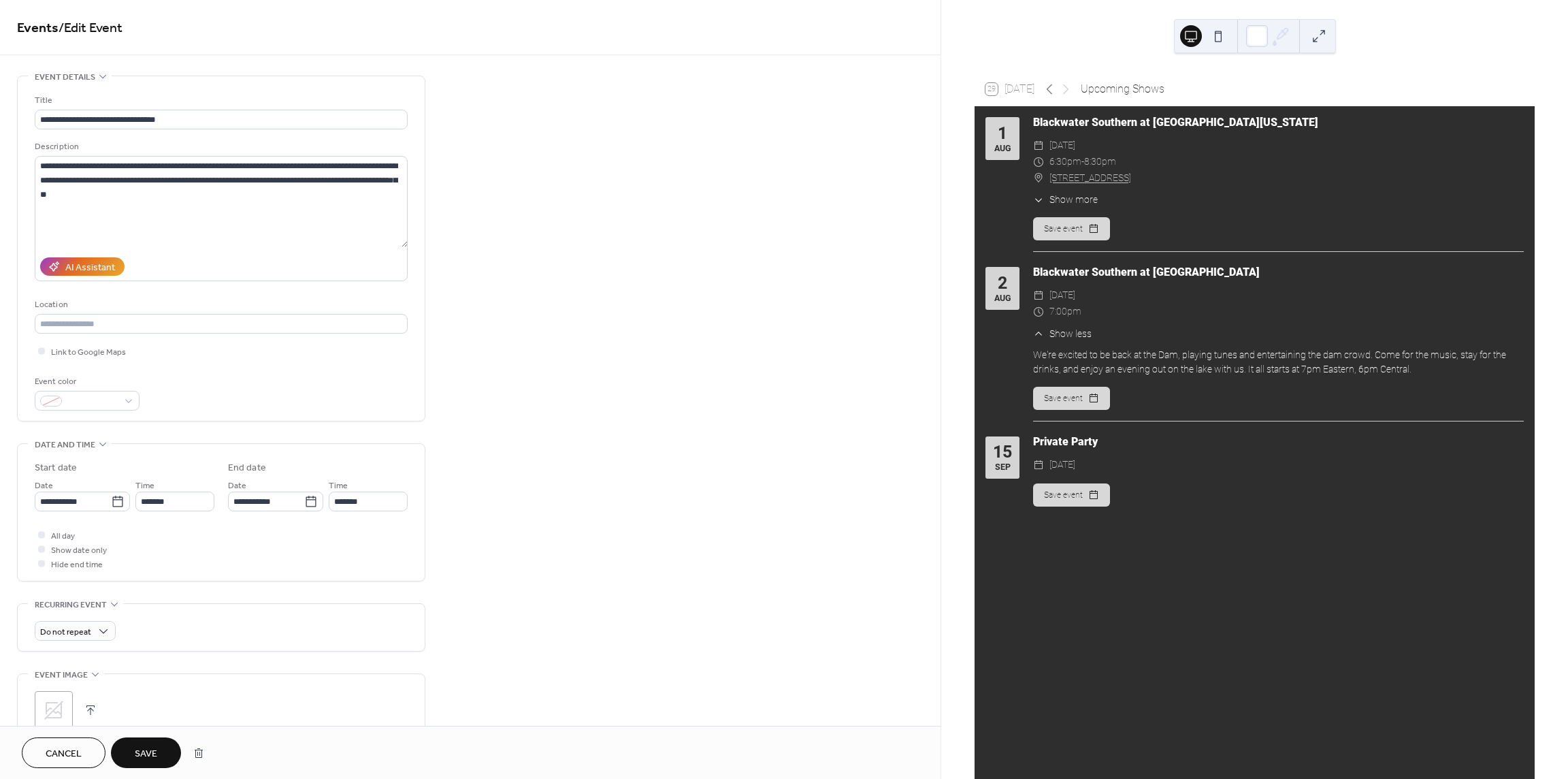 click on "Save" at bounding box center [146, 752] 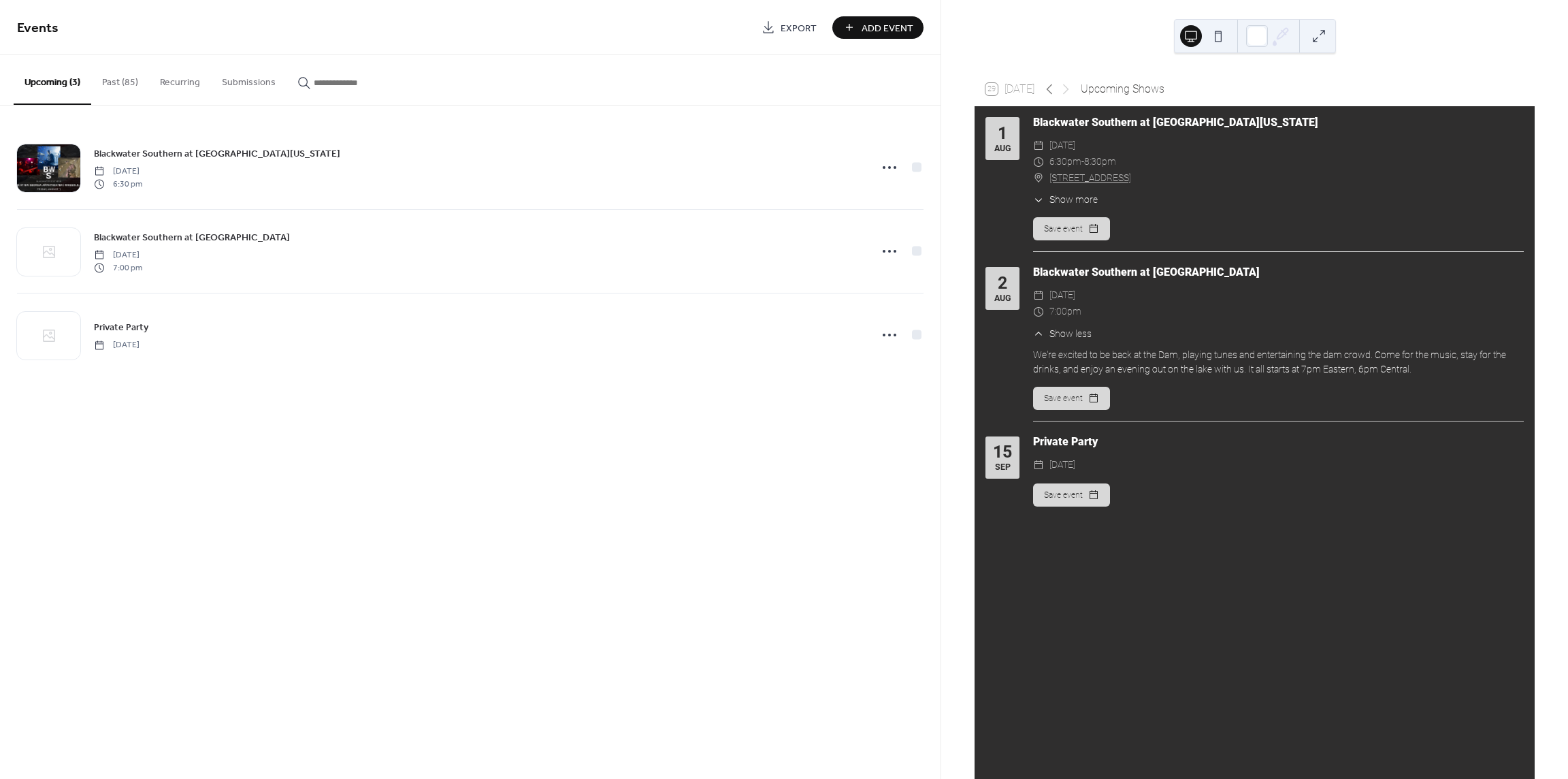 click 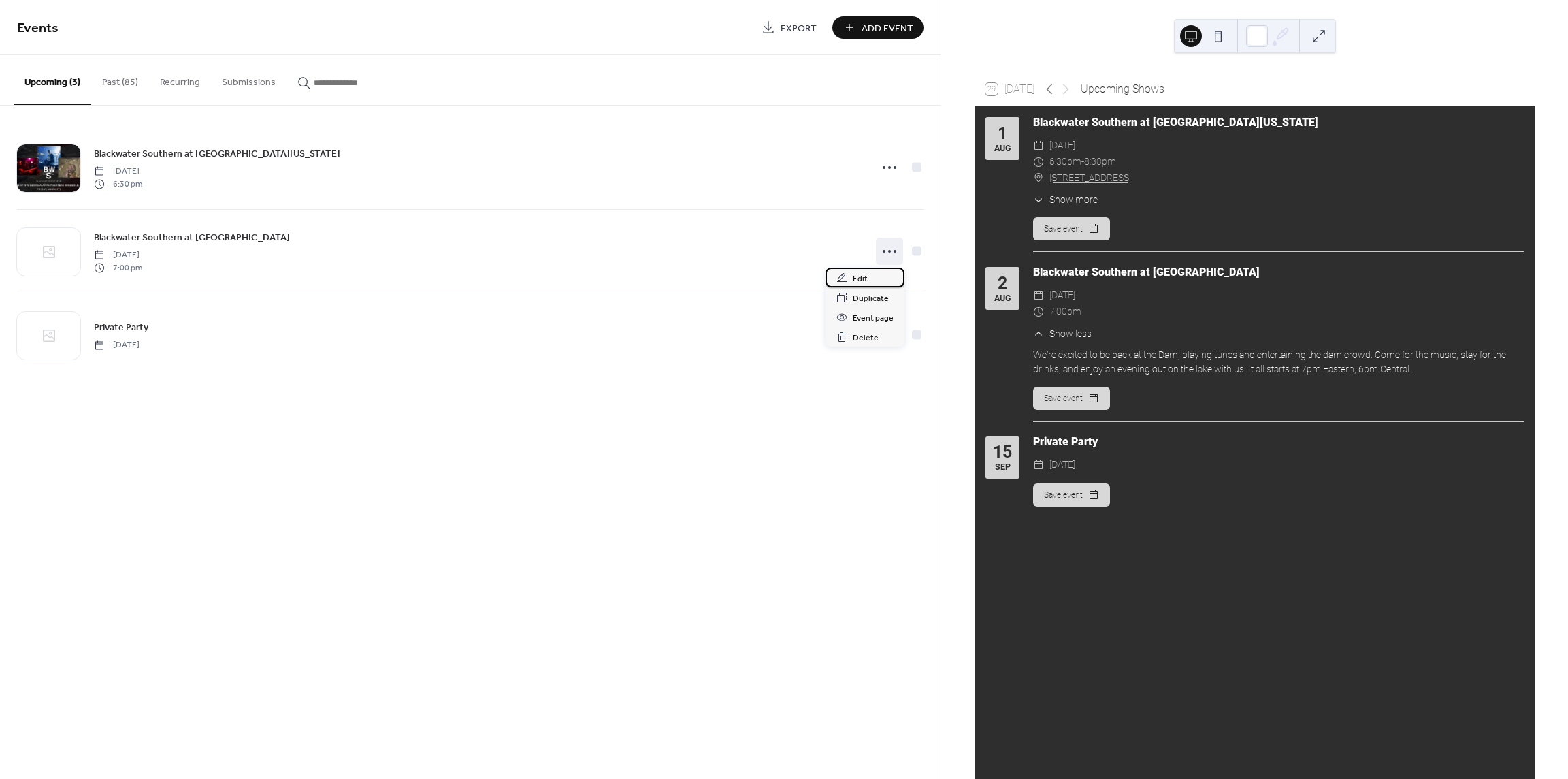 click on "Edit" at bounding box center (865, 277) 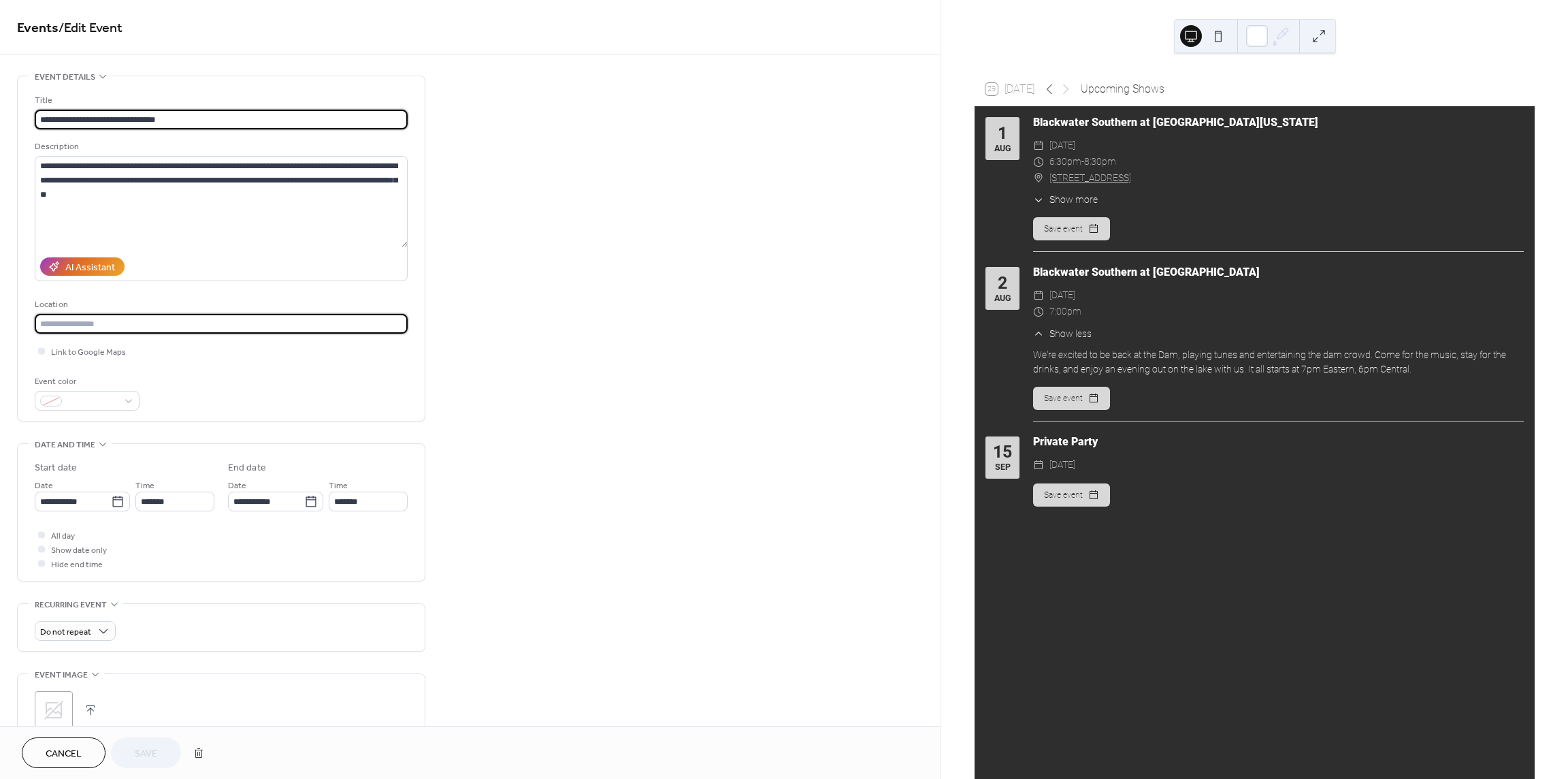 click at bounding box center [221, 323] 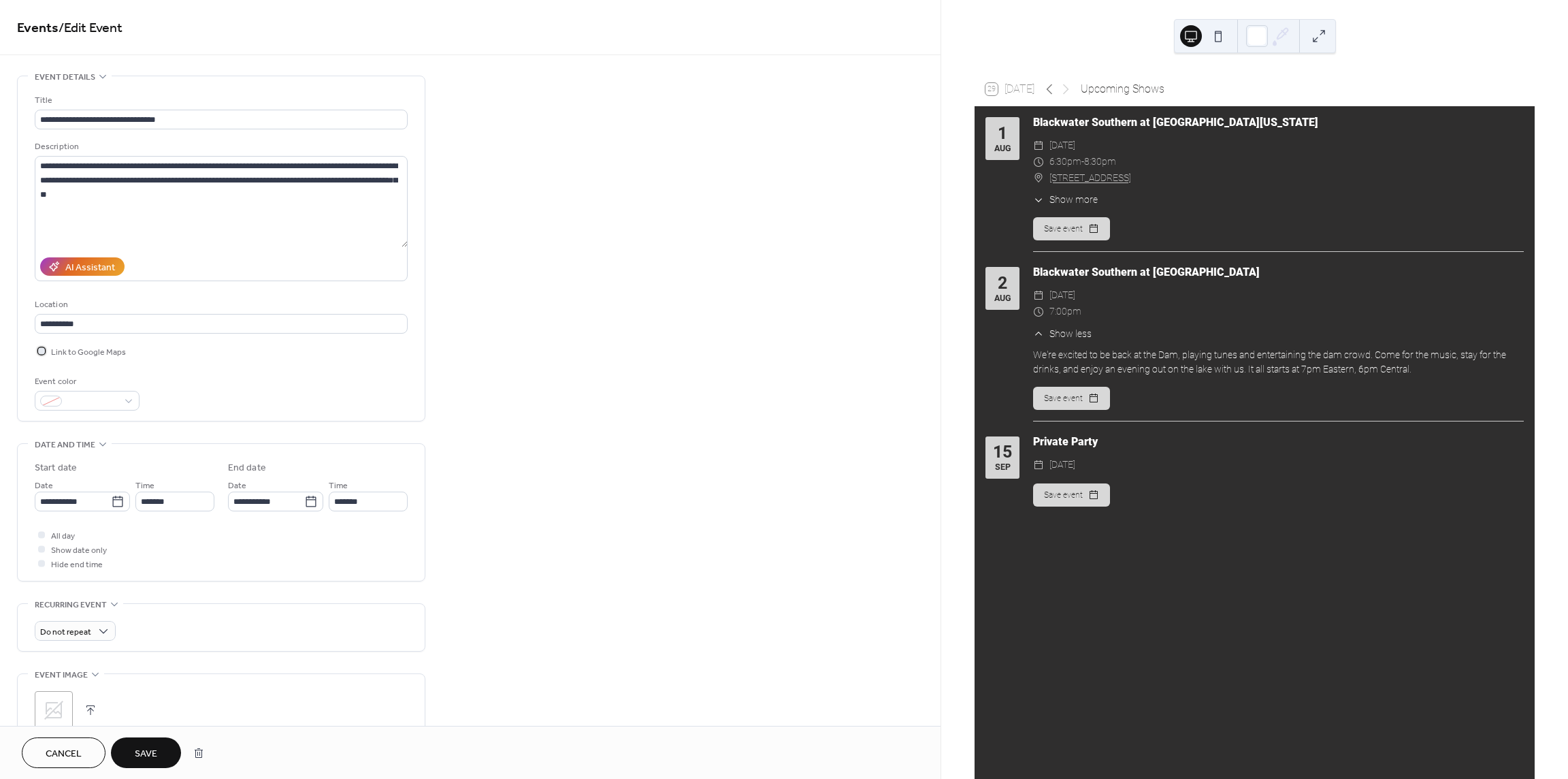 click at bounding box center (42, 351) 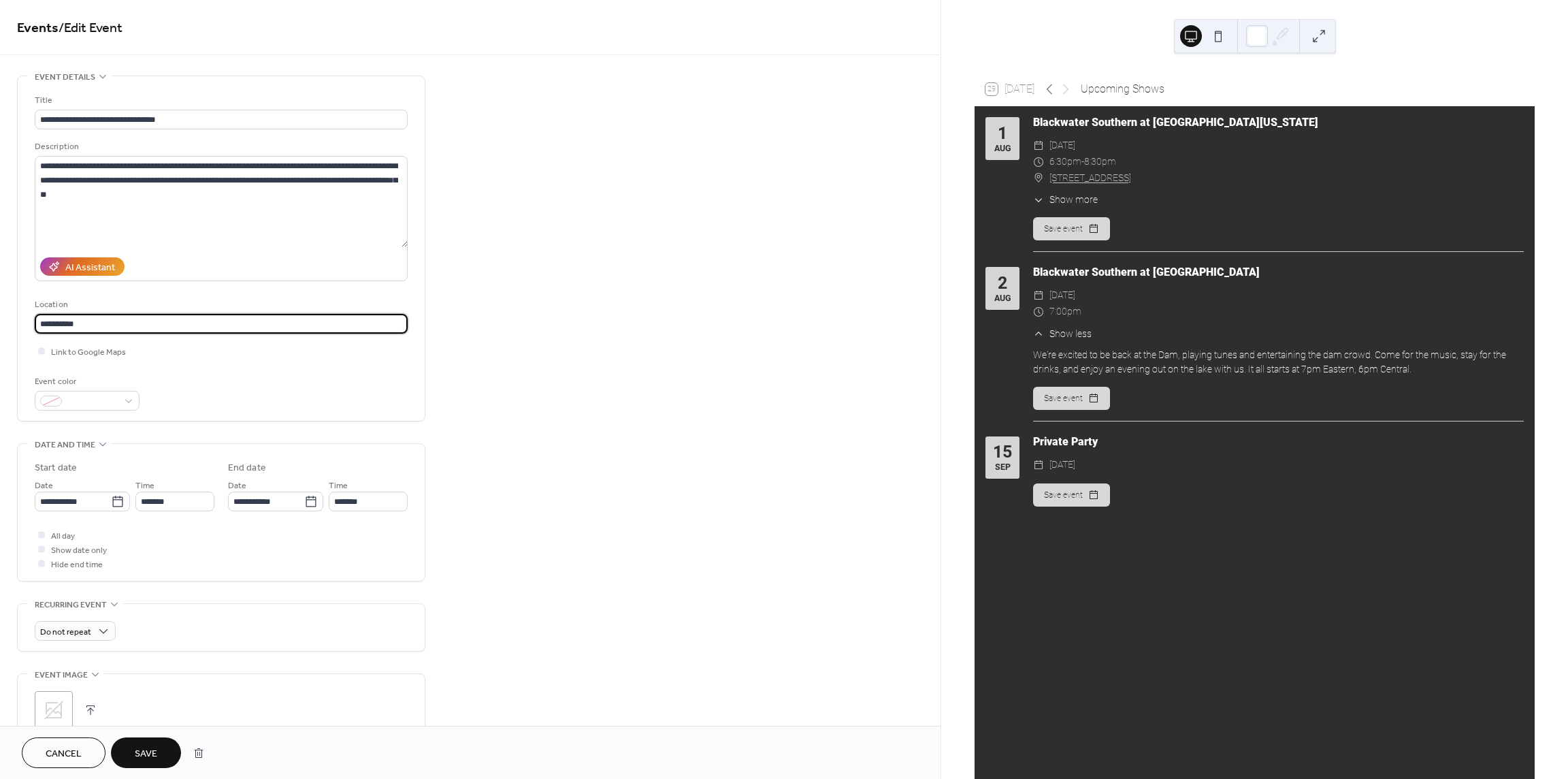 click on "**********" at bounding box center [221, 323] 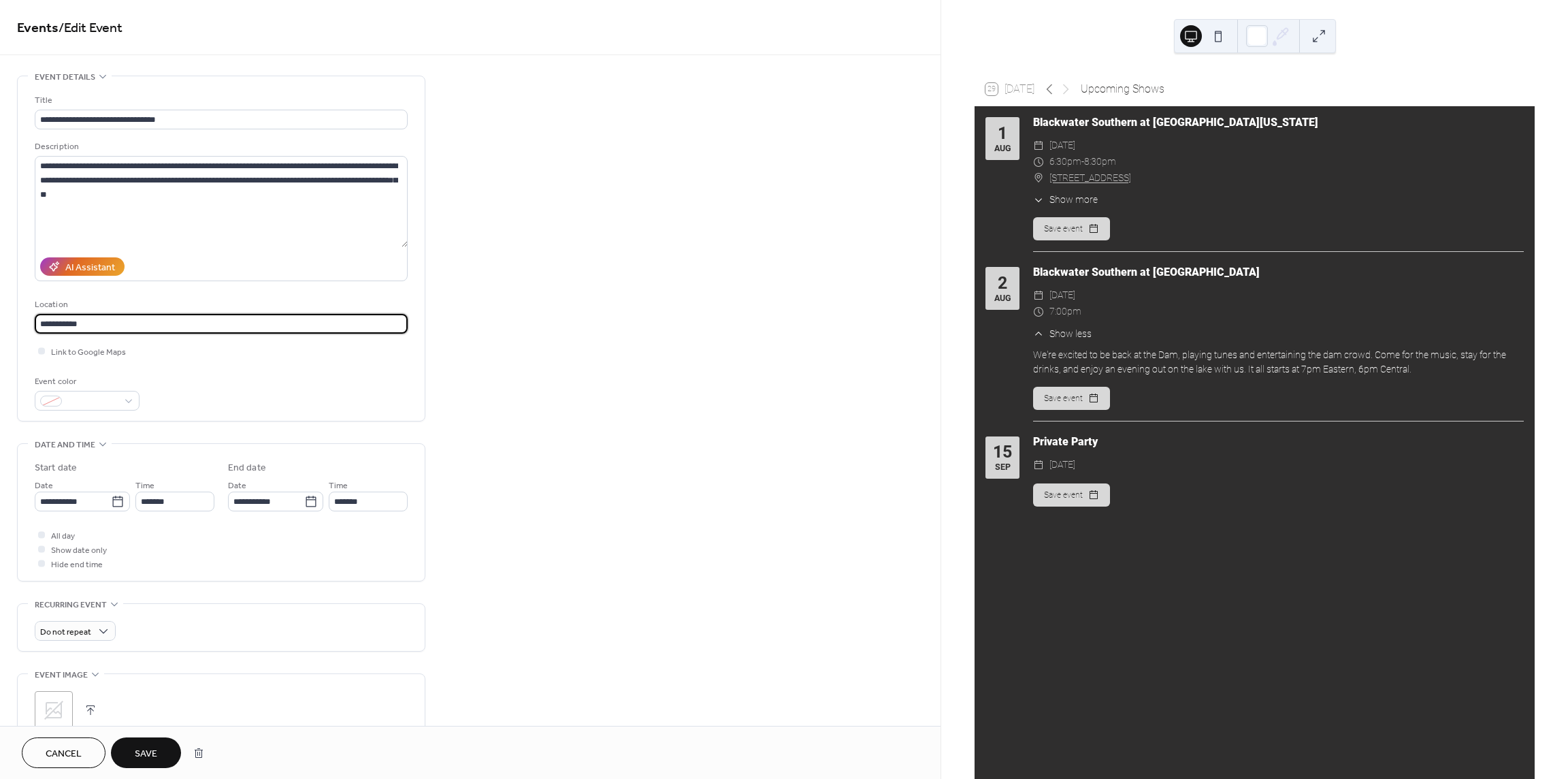 drag, startPoint x: 131, startPoint y: 323, endPoint x: -27, endPoint y: 320, distance: 158.02848 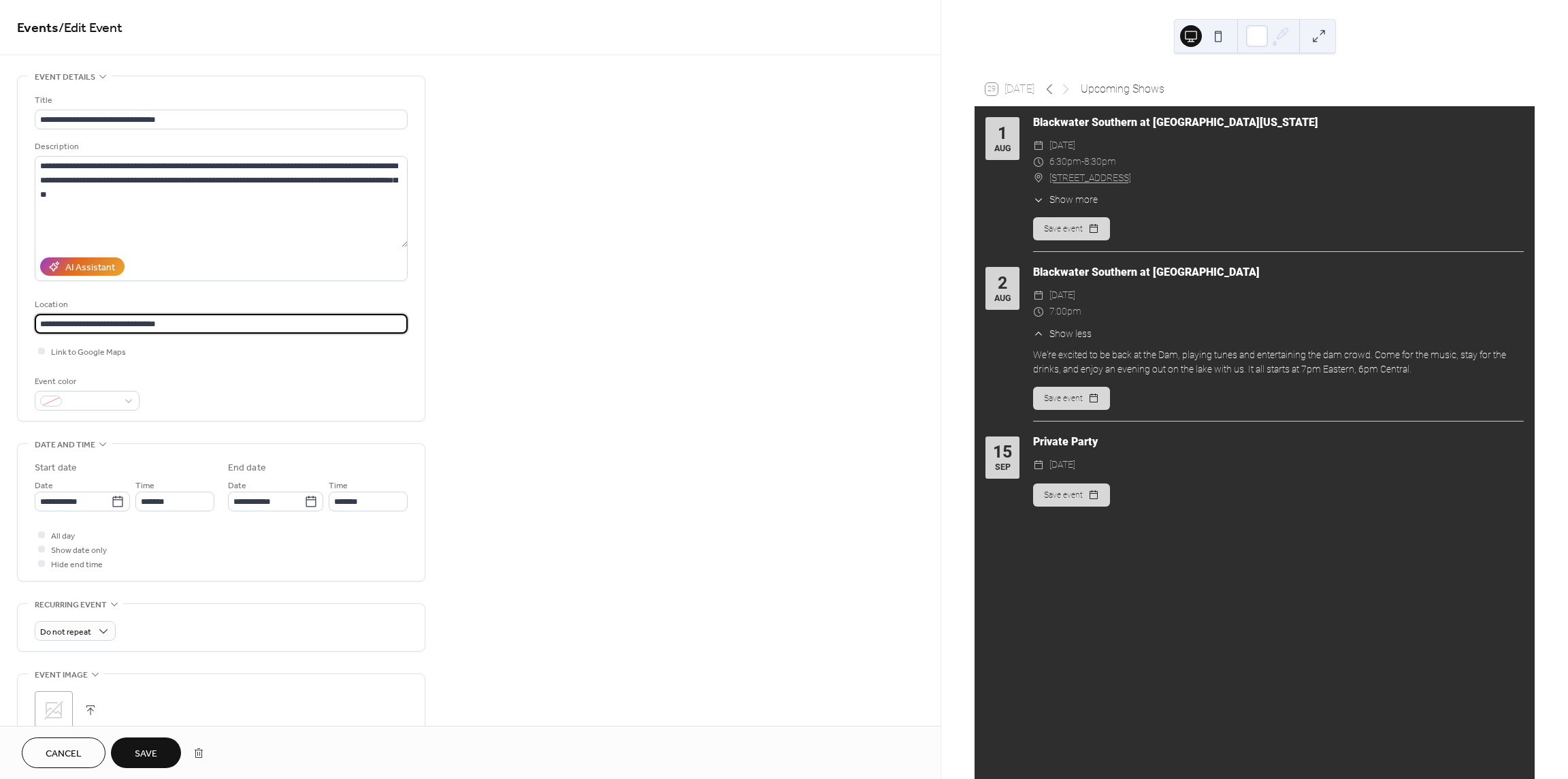 type on "**********" 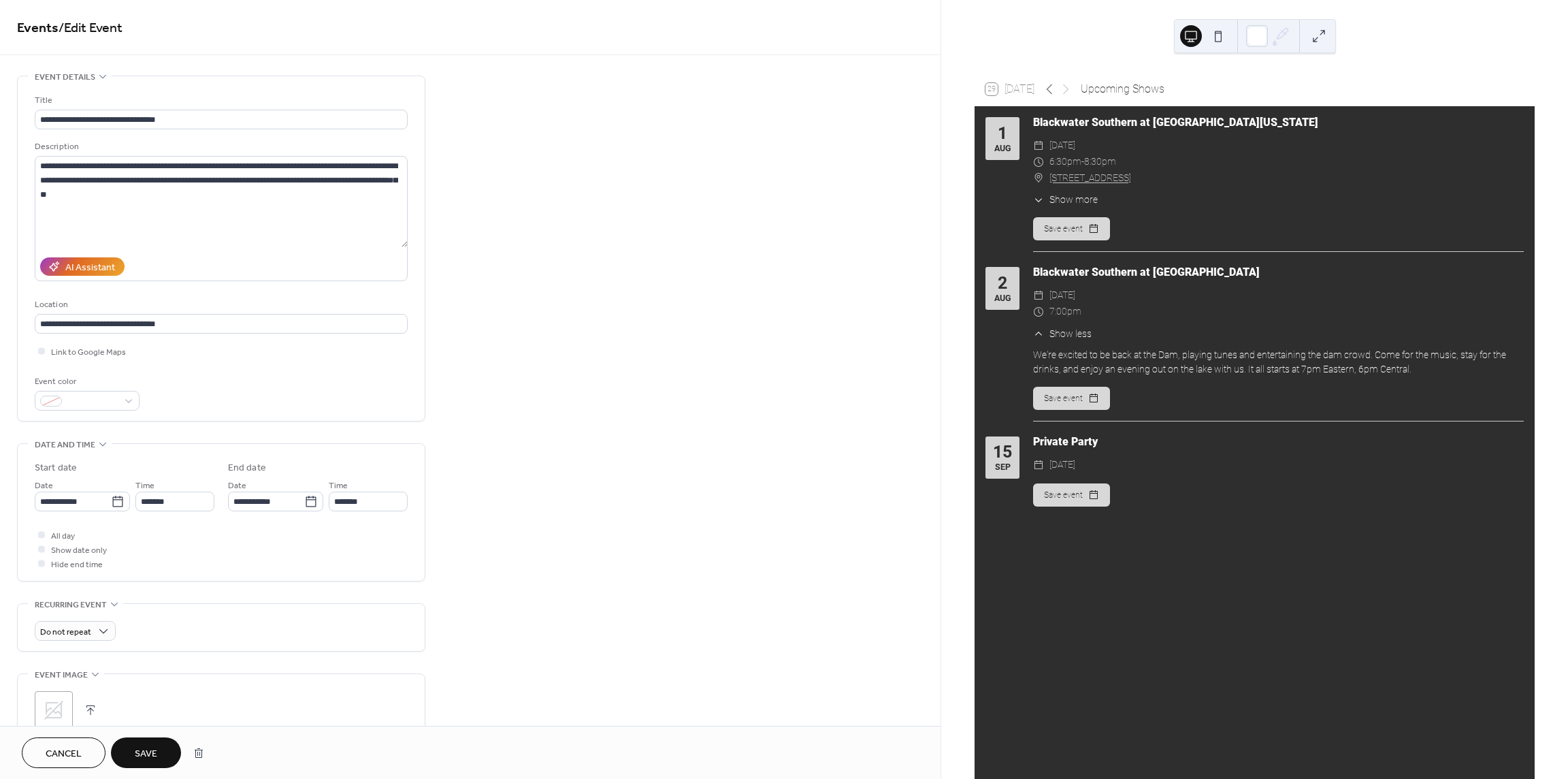 click on "Link to Google Maps" at bounding box center (221, 351) 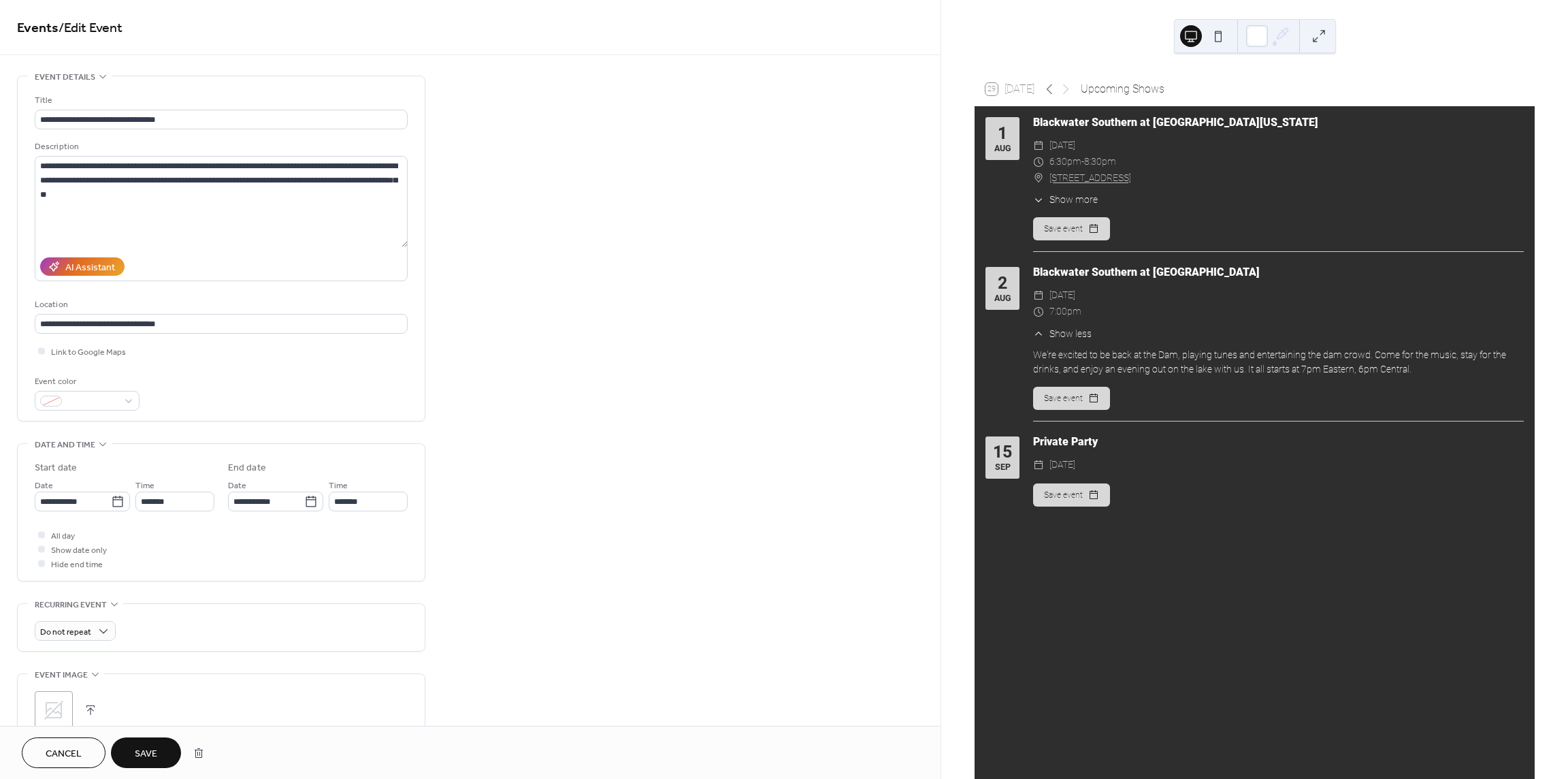 click on "Save" at bounding box center [146, 754] 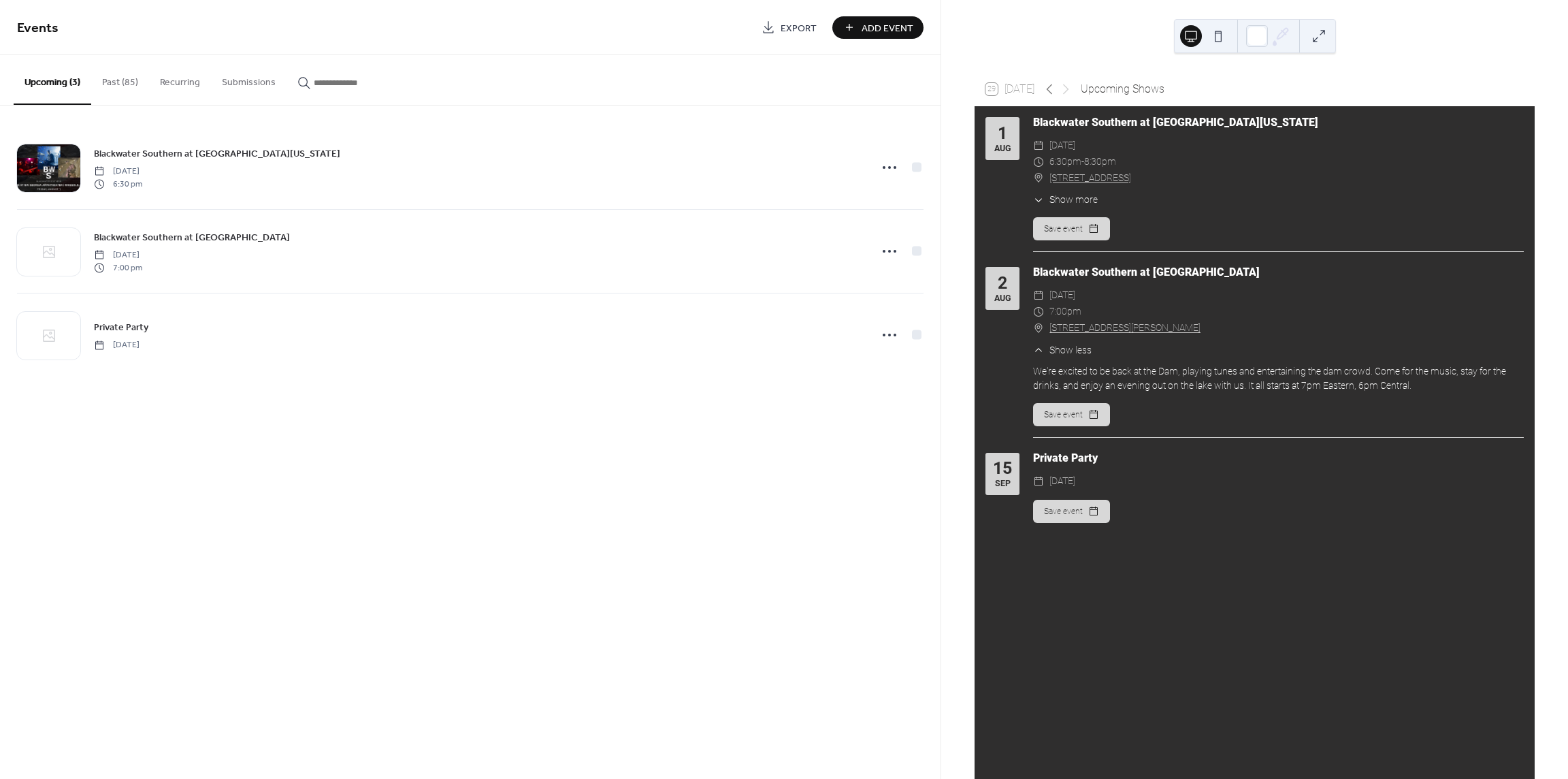 click on "Past (85)" at bounding box center (120, 79) 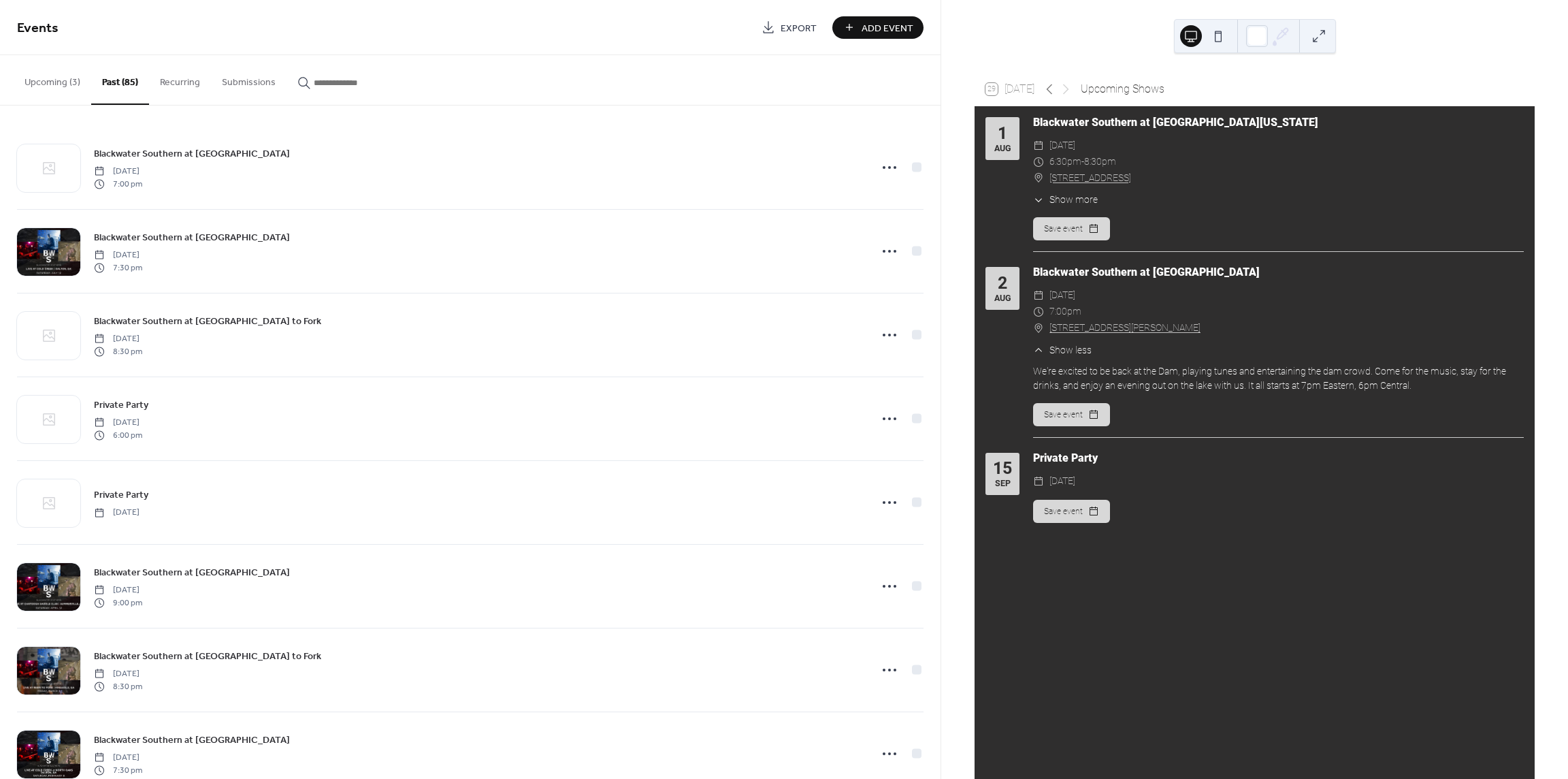 click 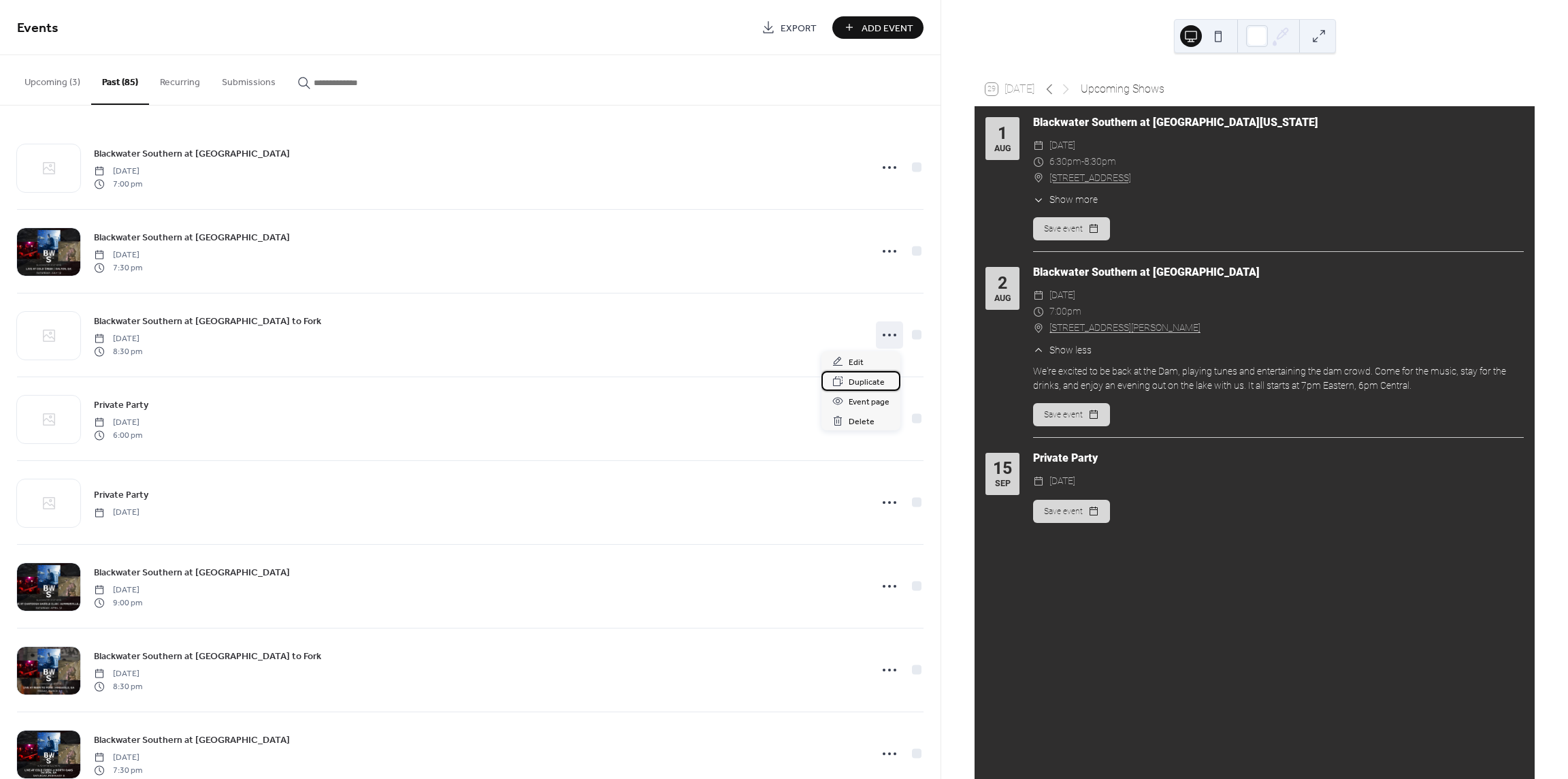 click on "Duplicate" at bounding box center (866, 382) 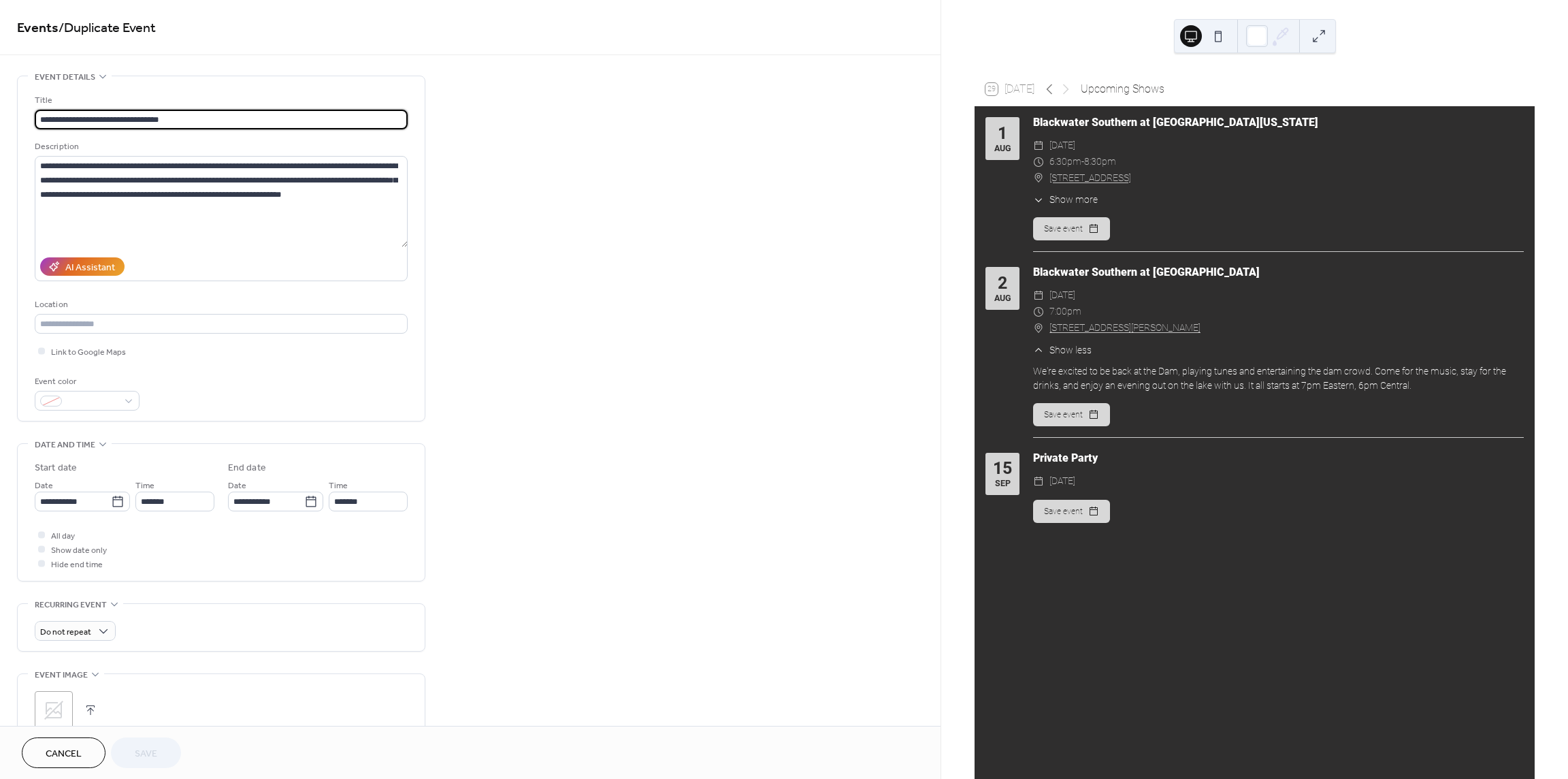 click 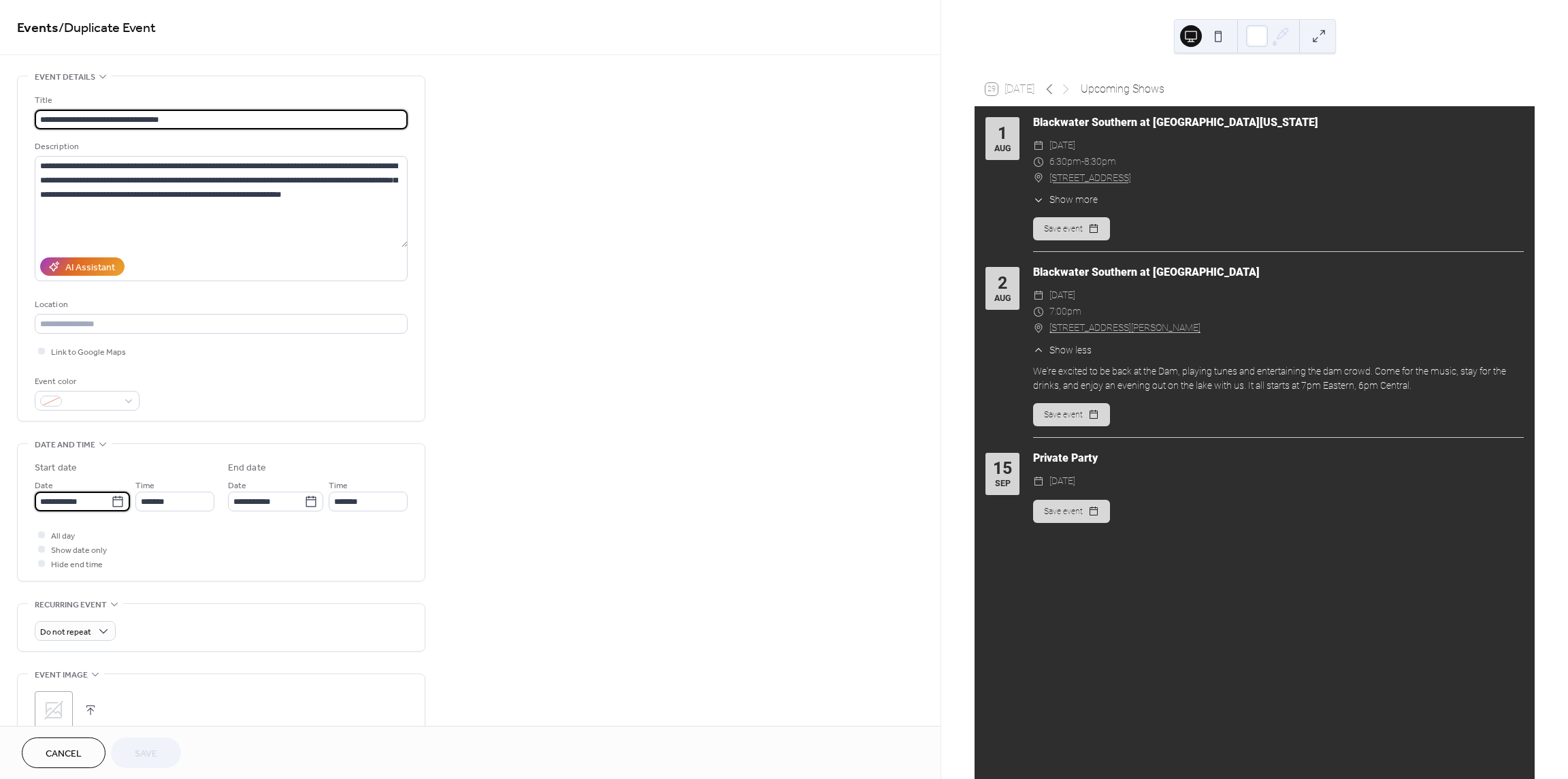 click on "**********" at bounding box center (73, 501) 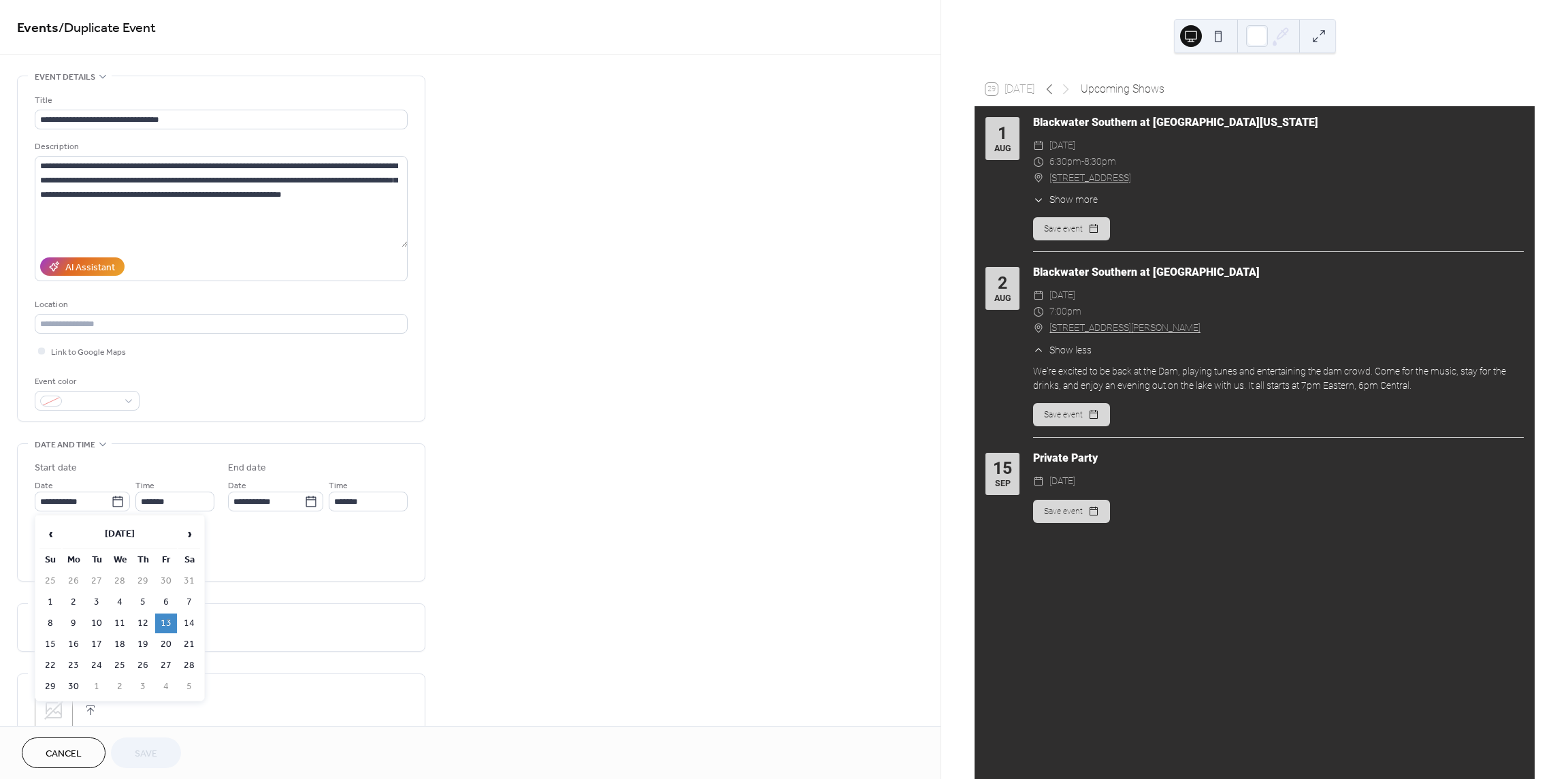 click on "›" at bounding box center (189, 534) 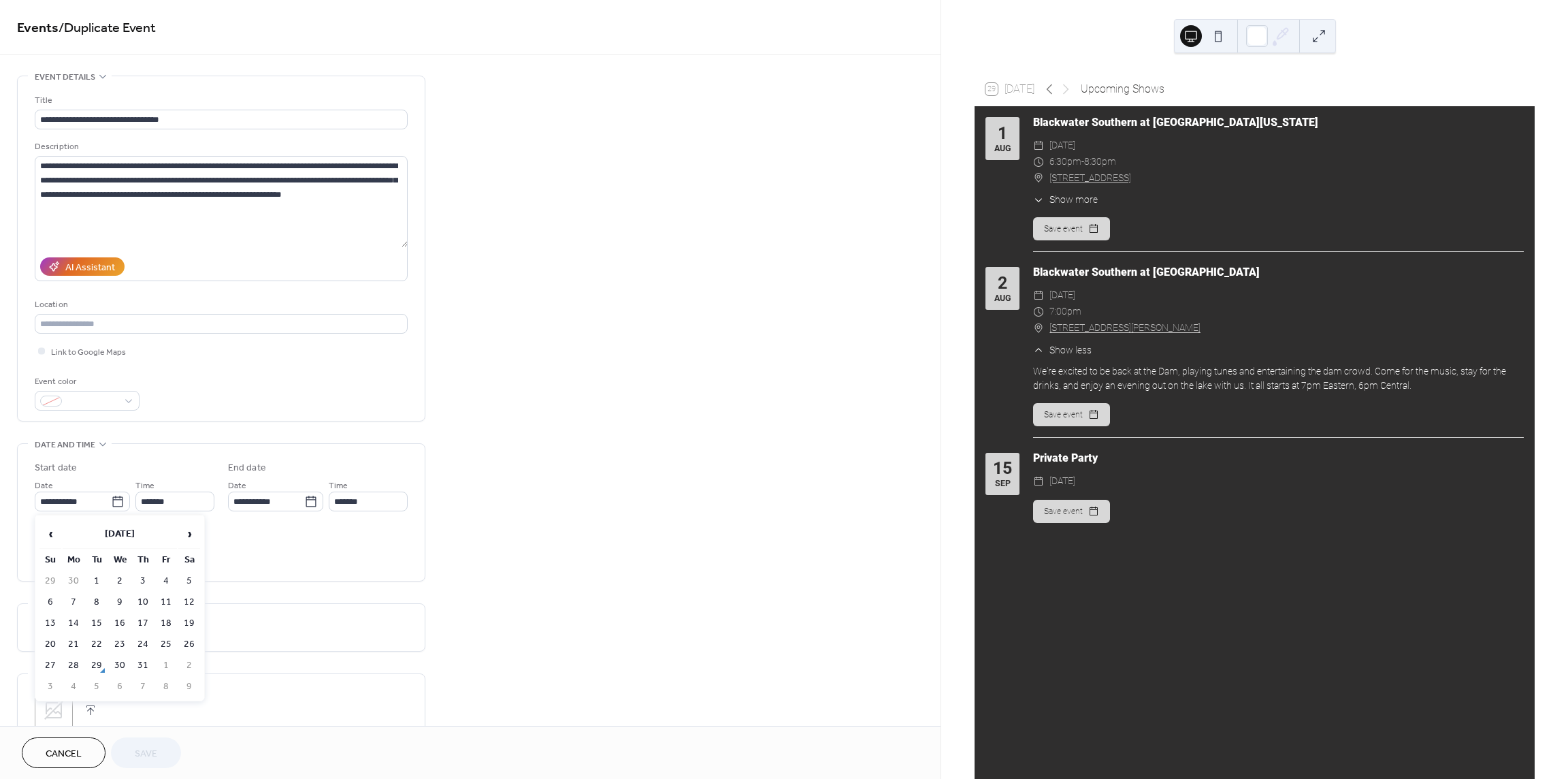 click on "›" at bounding box center [189, 534] 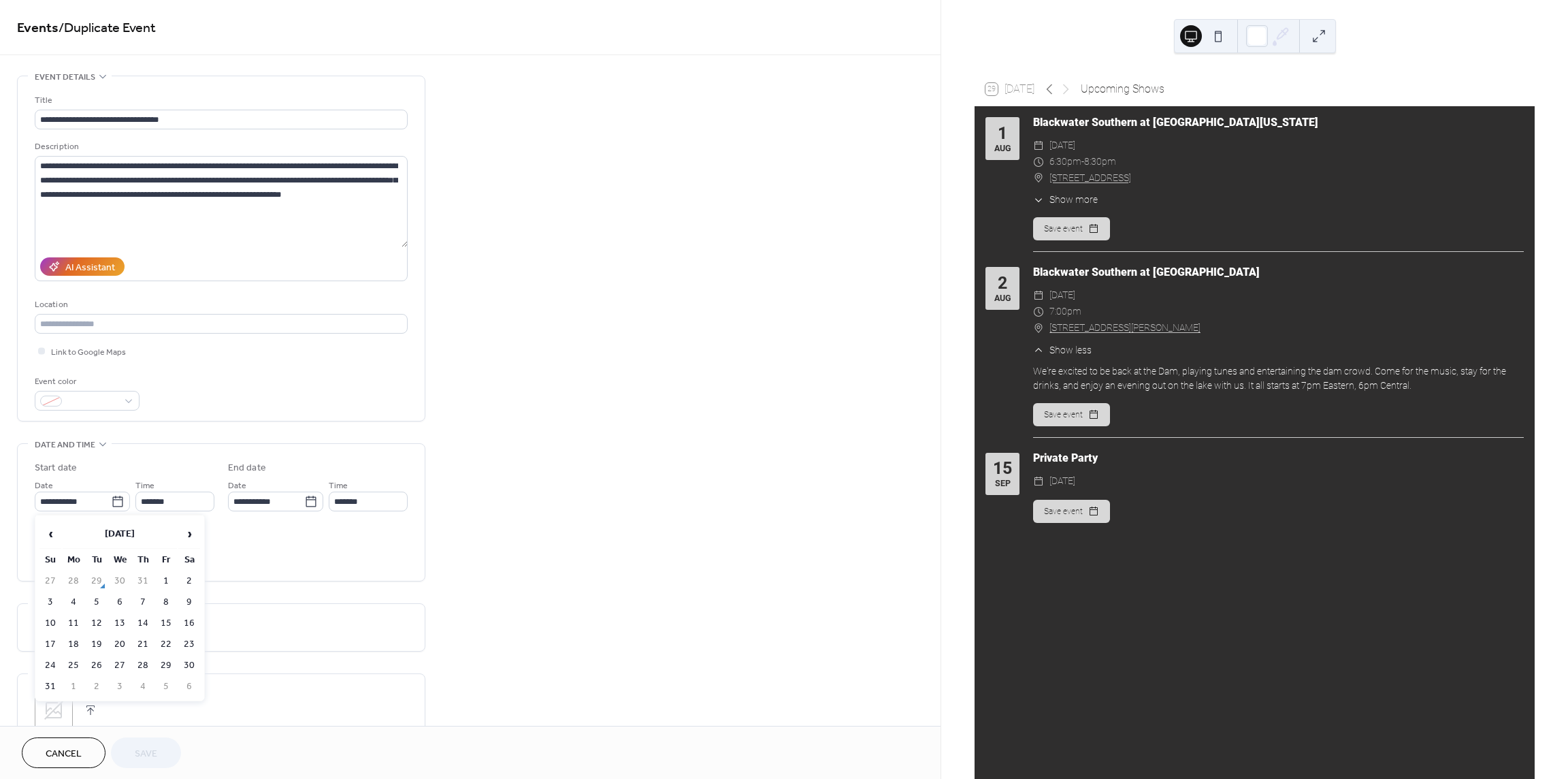 click on "15" at bounding box center (166, 623) 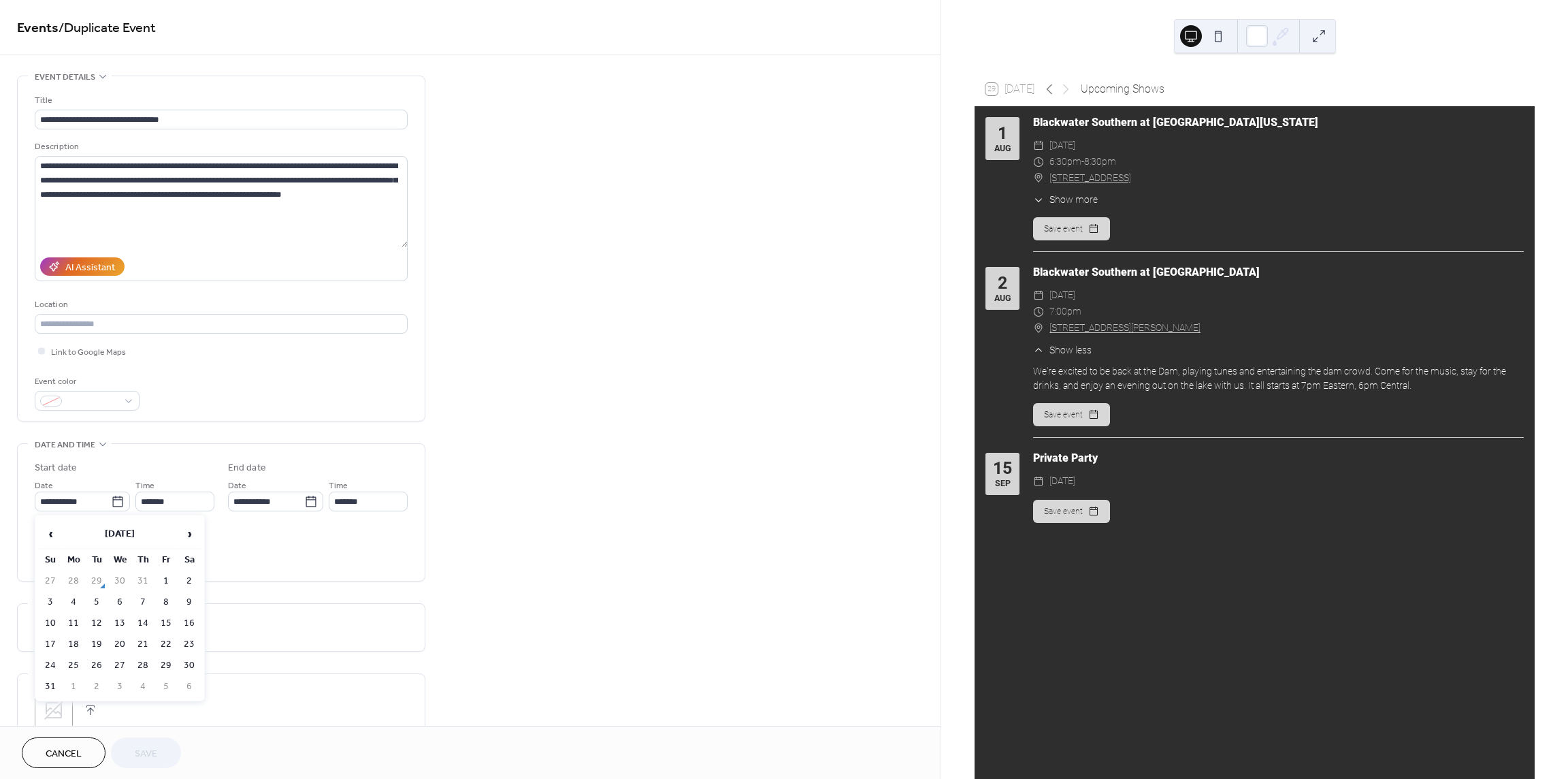 type on "**********" 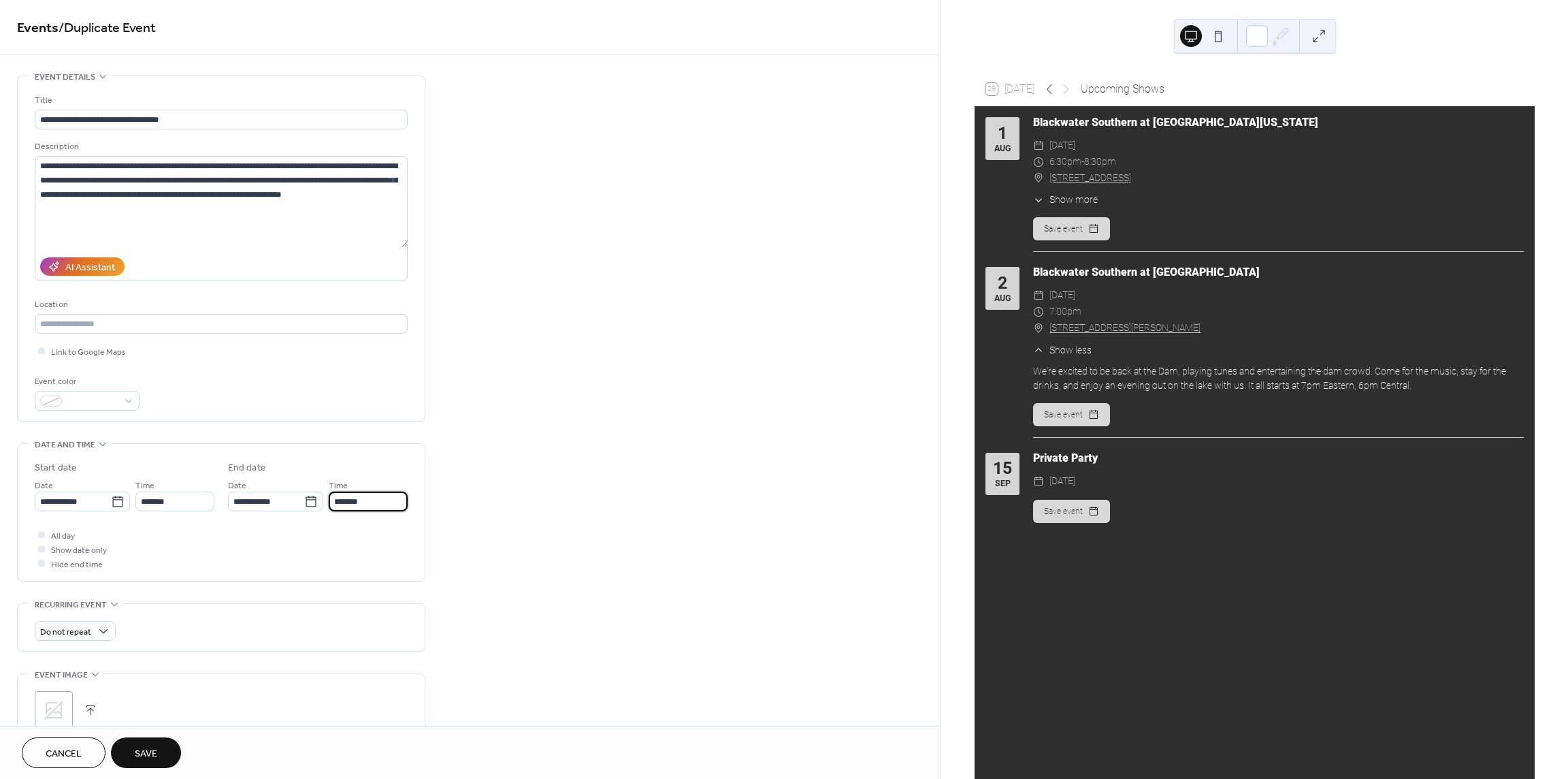 click on "*******" at bounding box center (368, 501) 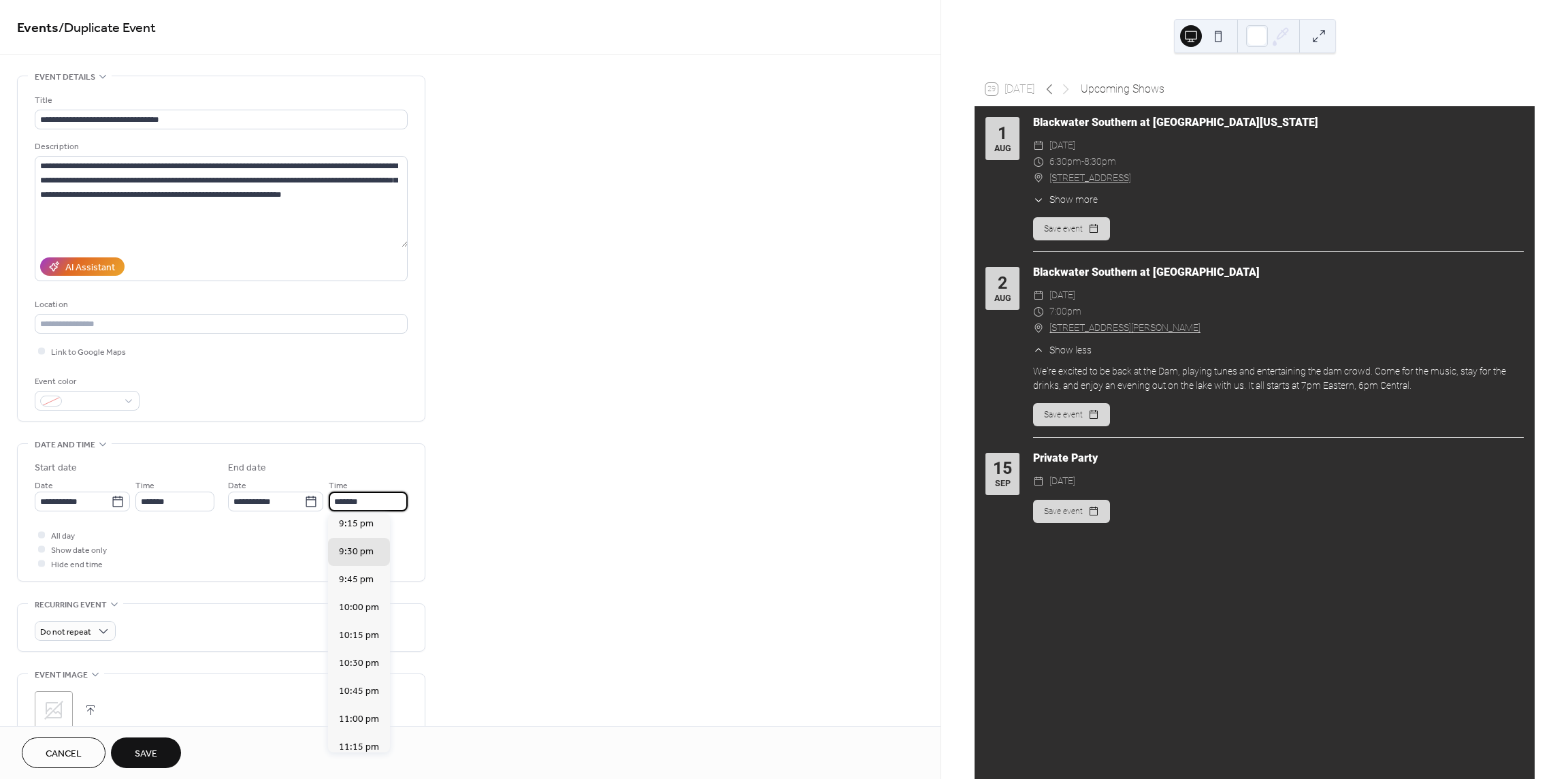 scroll, scrollTop: 68, scrollLeft: 0, axis: vertical 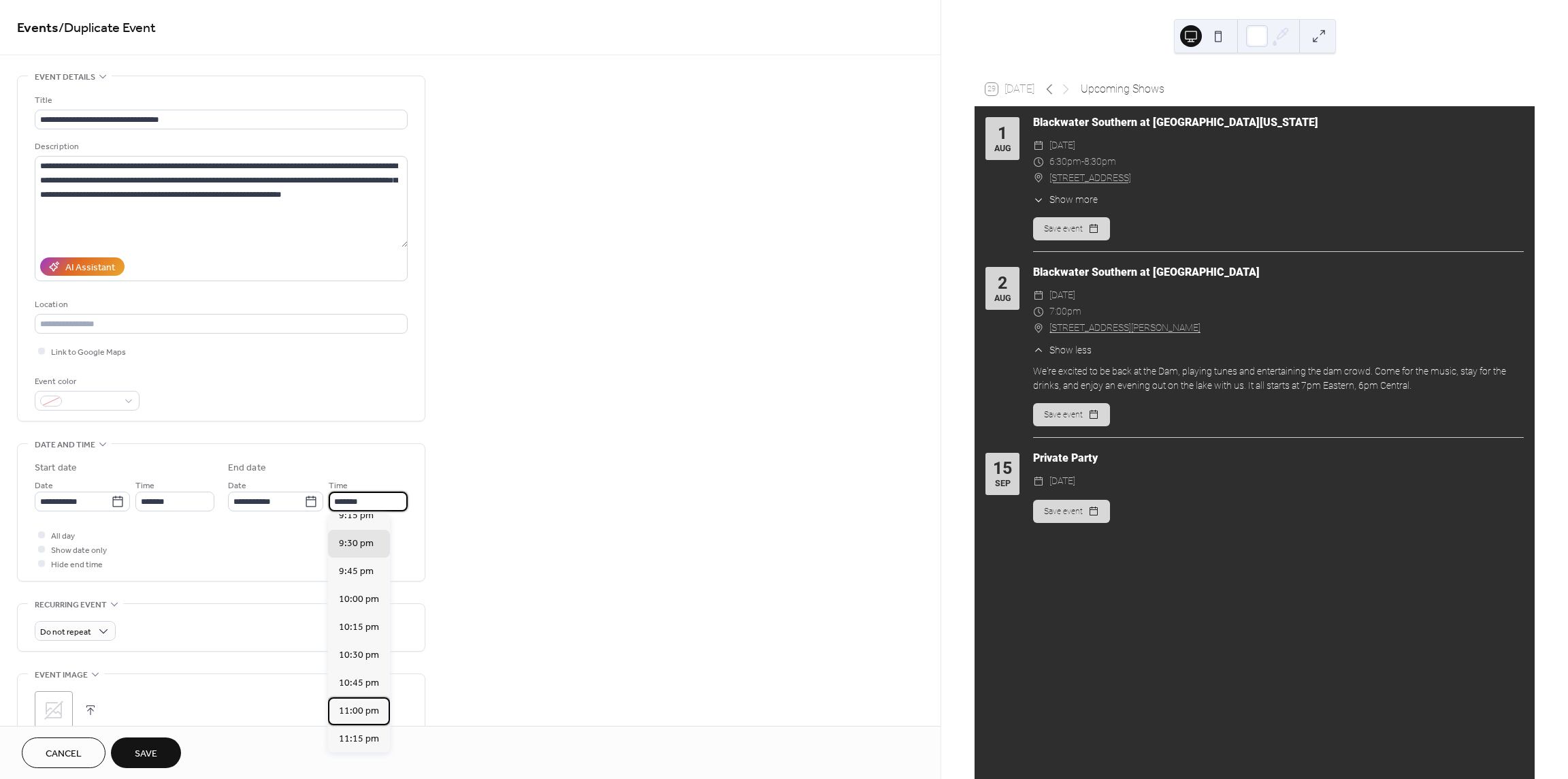 click on "11:00 pm" at bounding box center (359, 711) 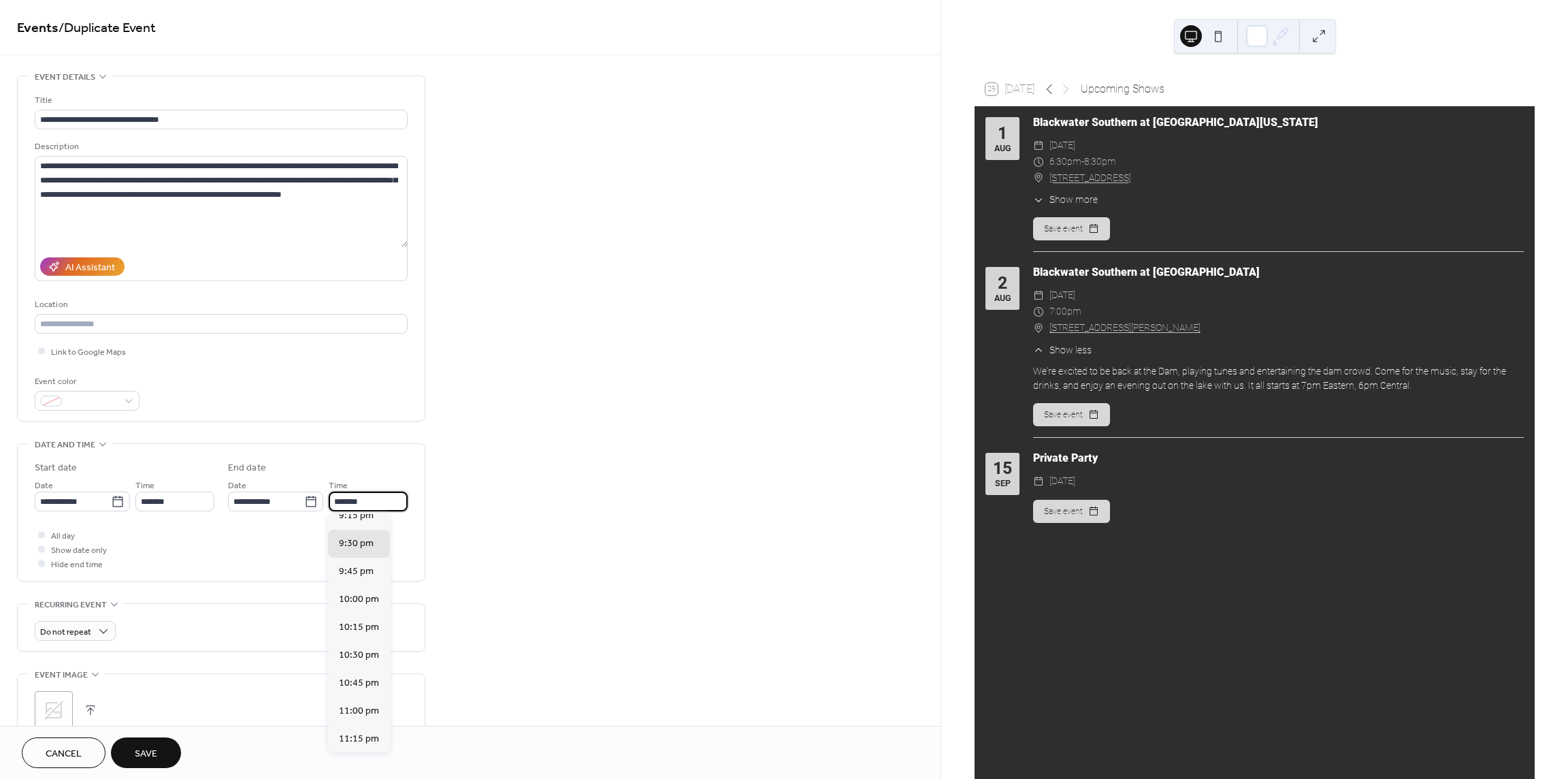 type on "********" 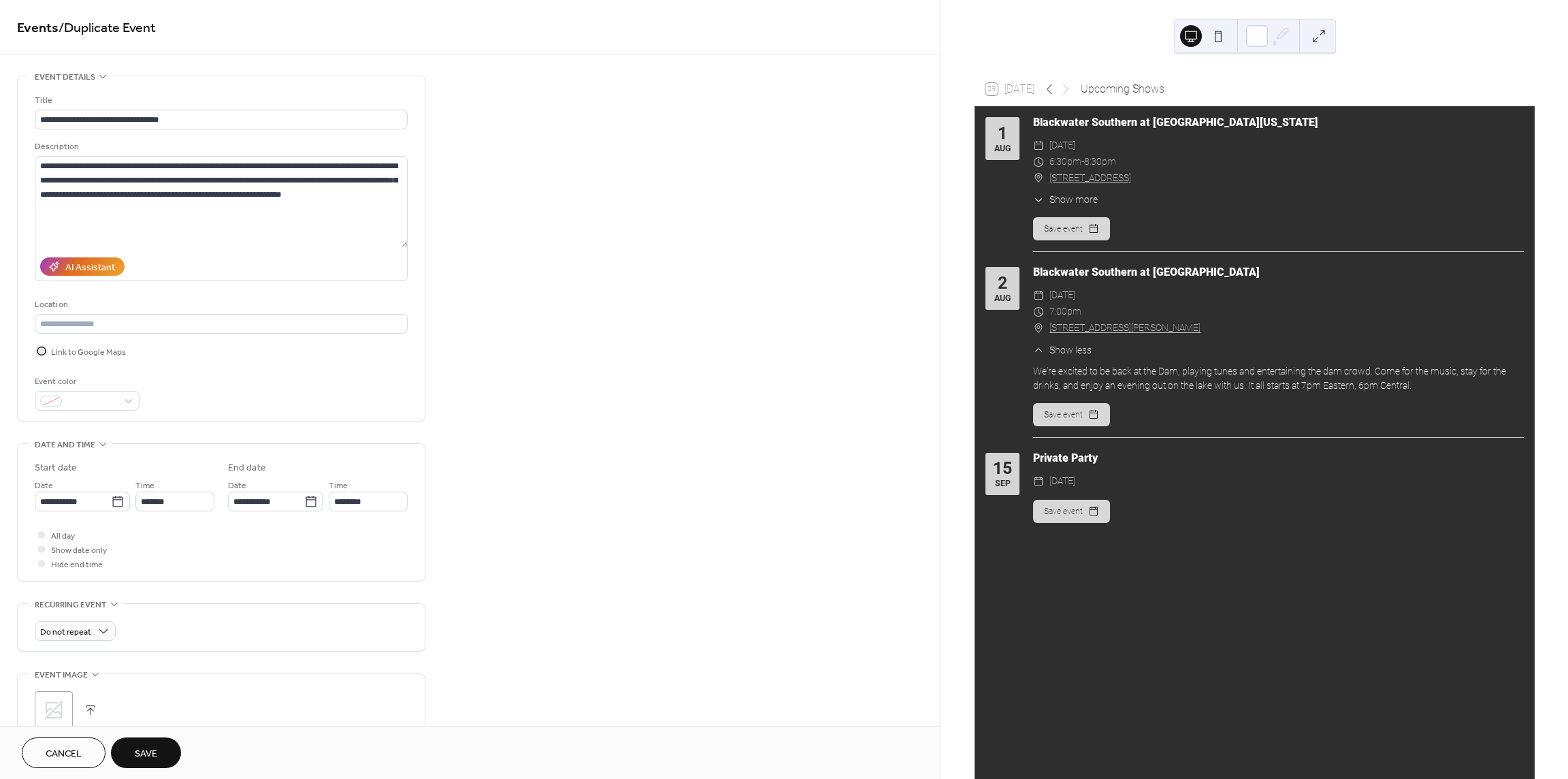 click at bounding box center [42, 351] 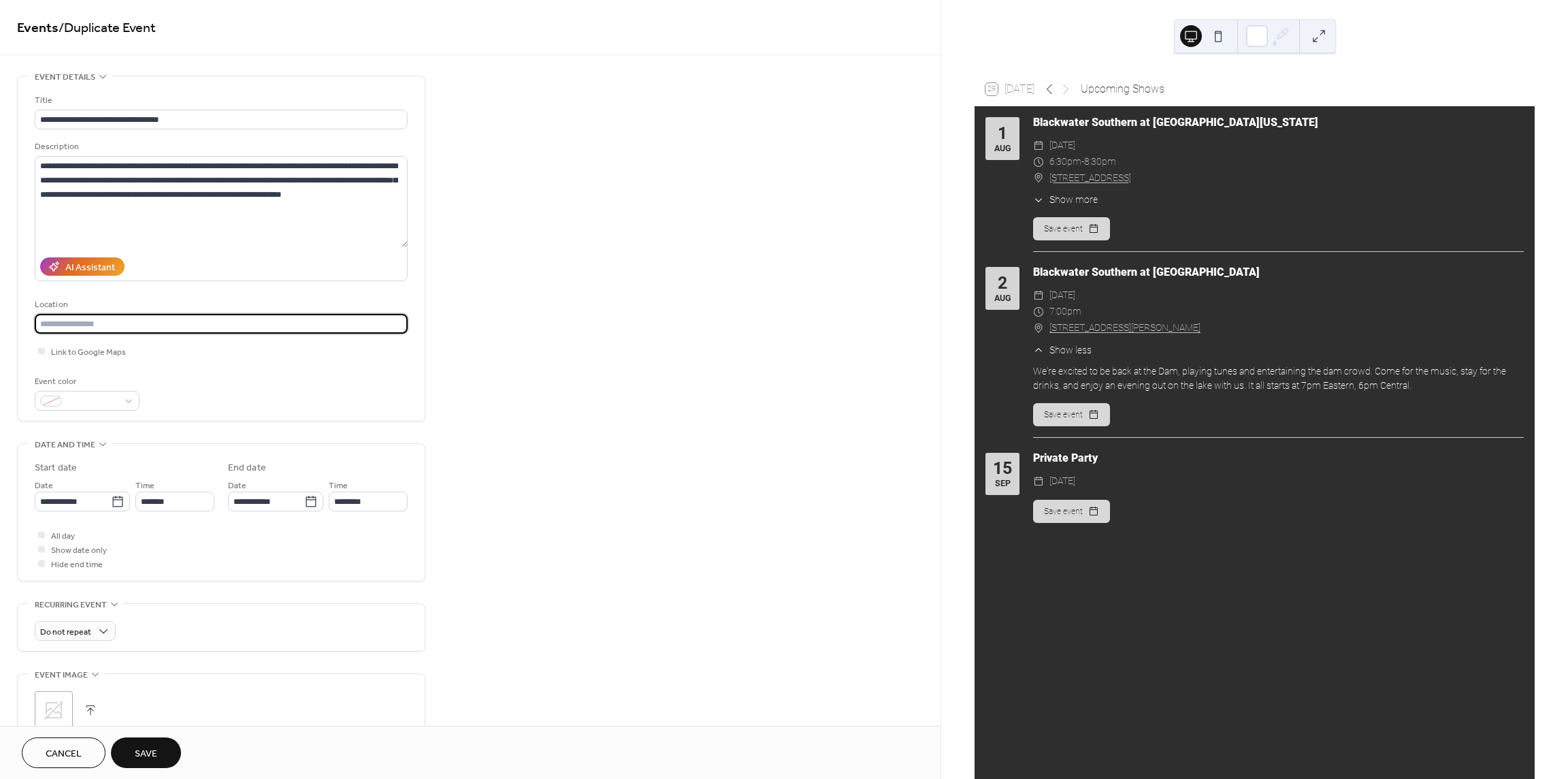 click at bounding box center (221, 323) 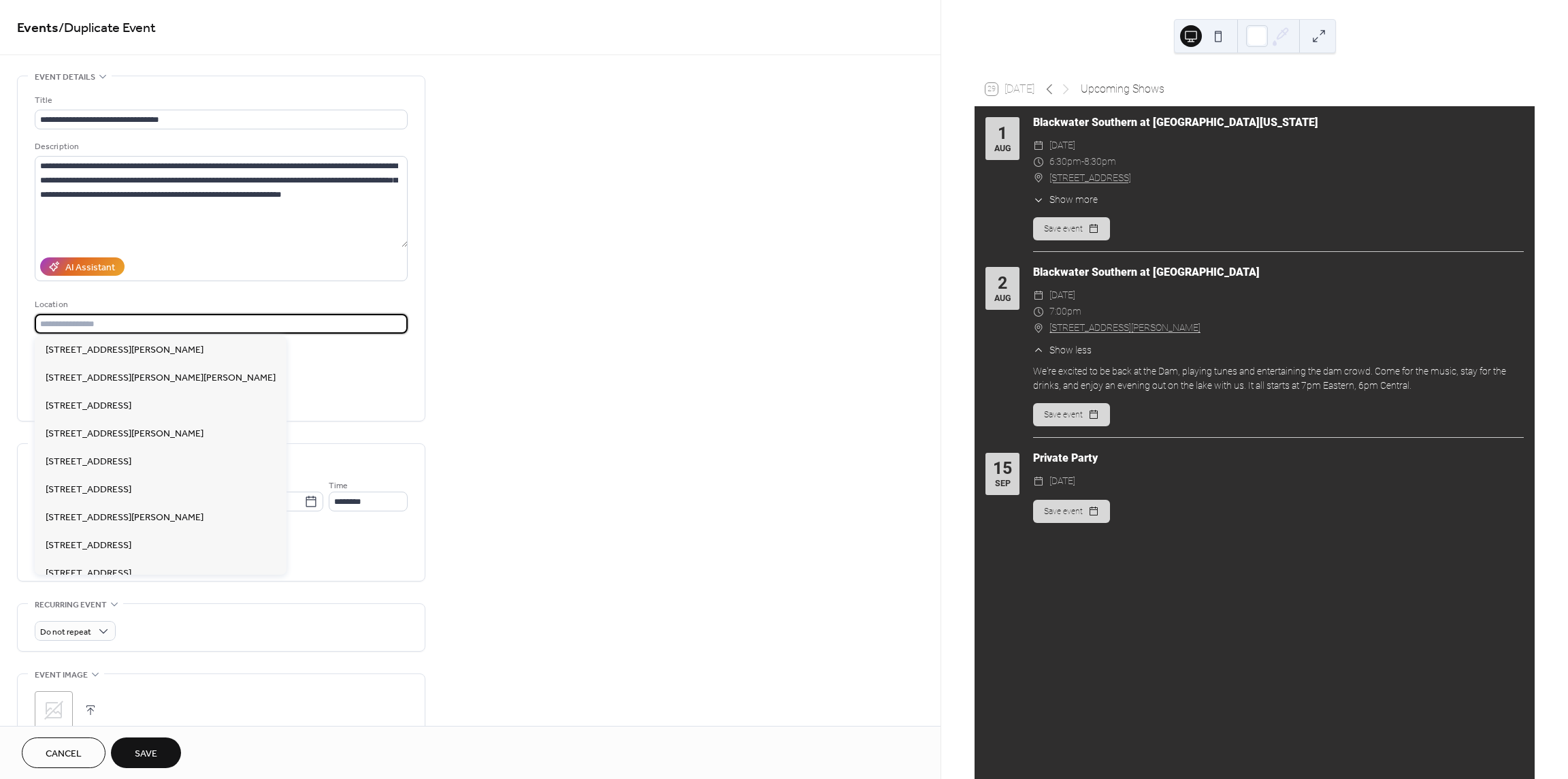 paste on "**********" 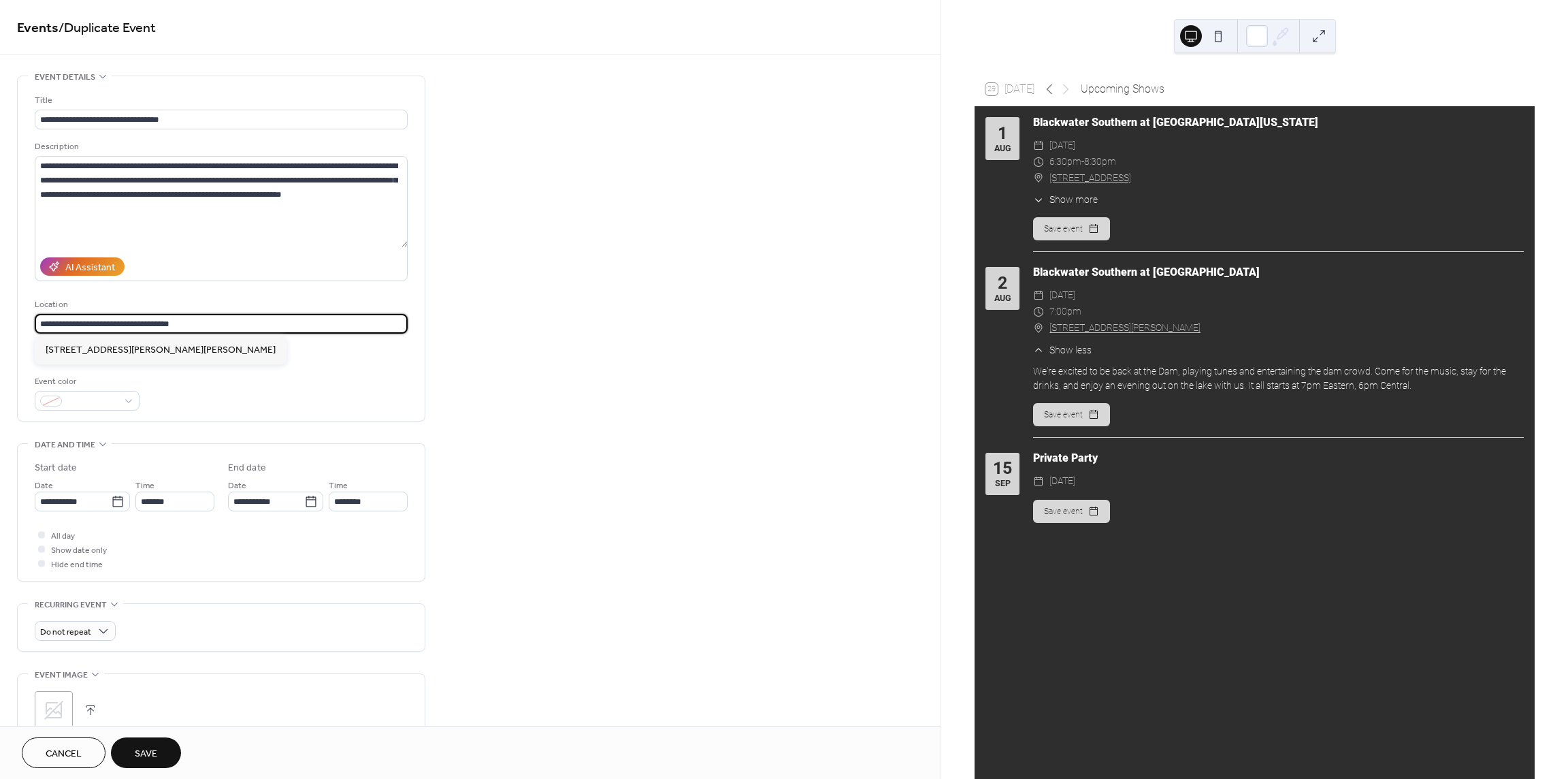 type on "**********" 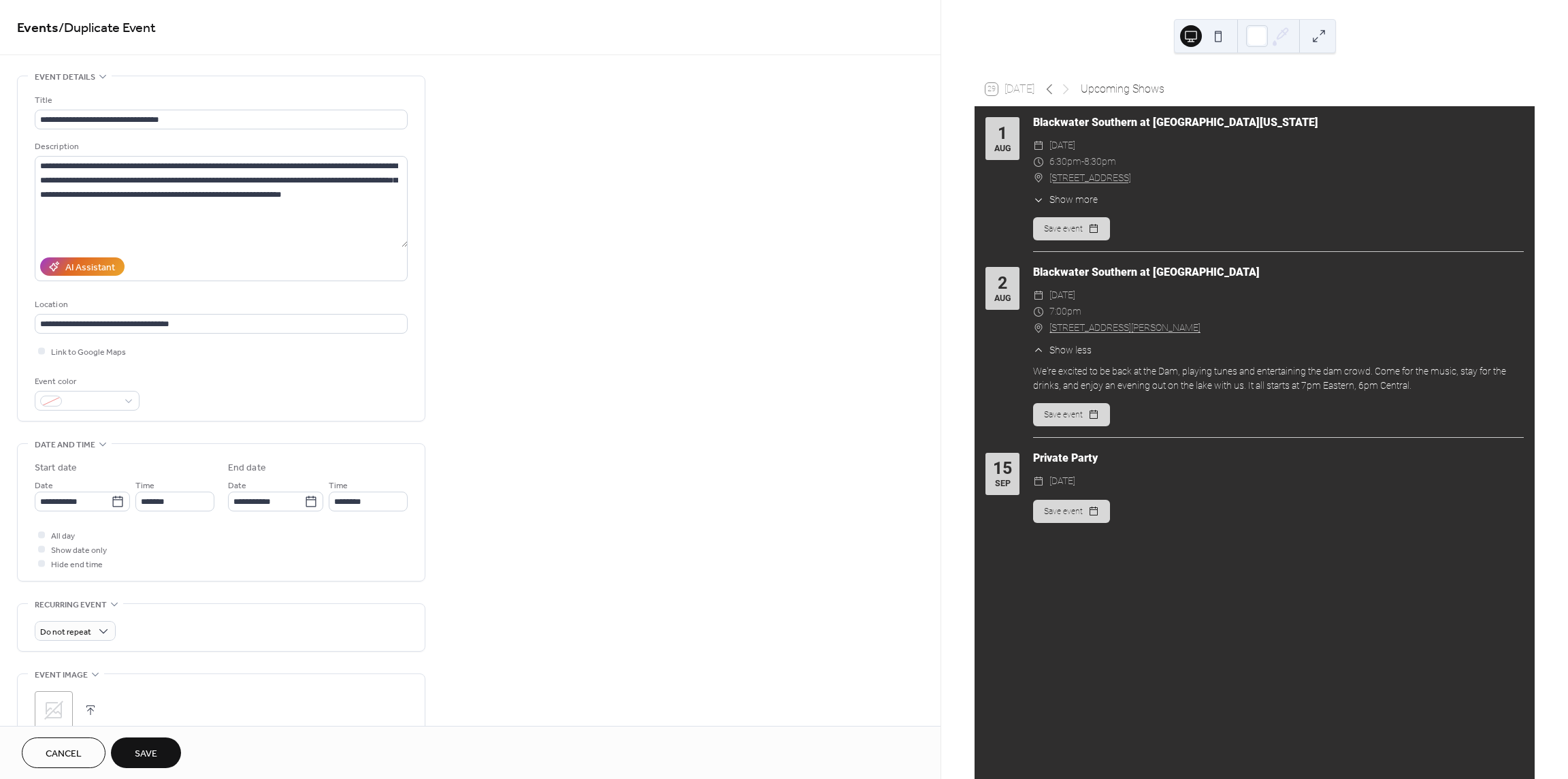 click on "Save" at bounding box center [146, 754] 